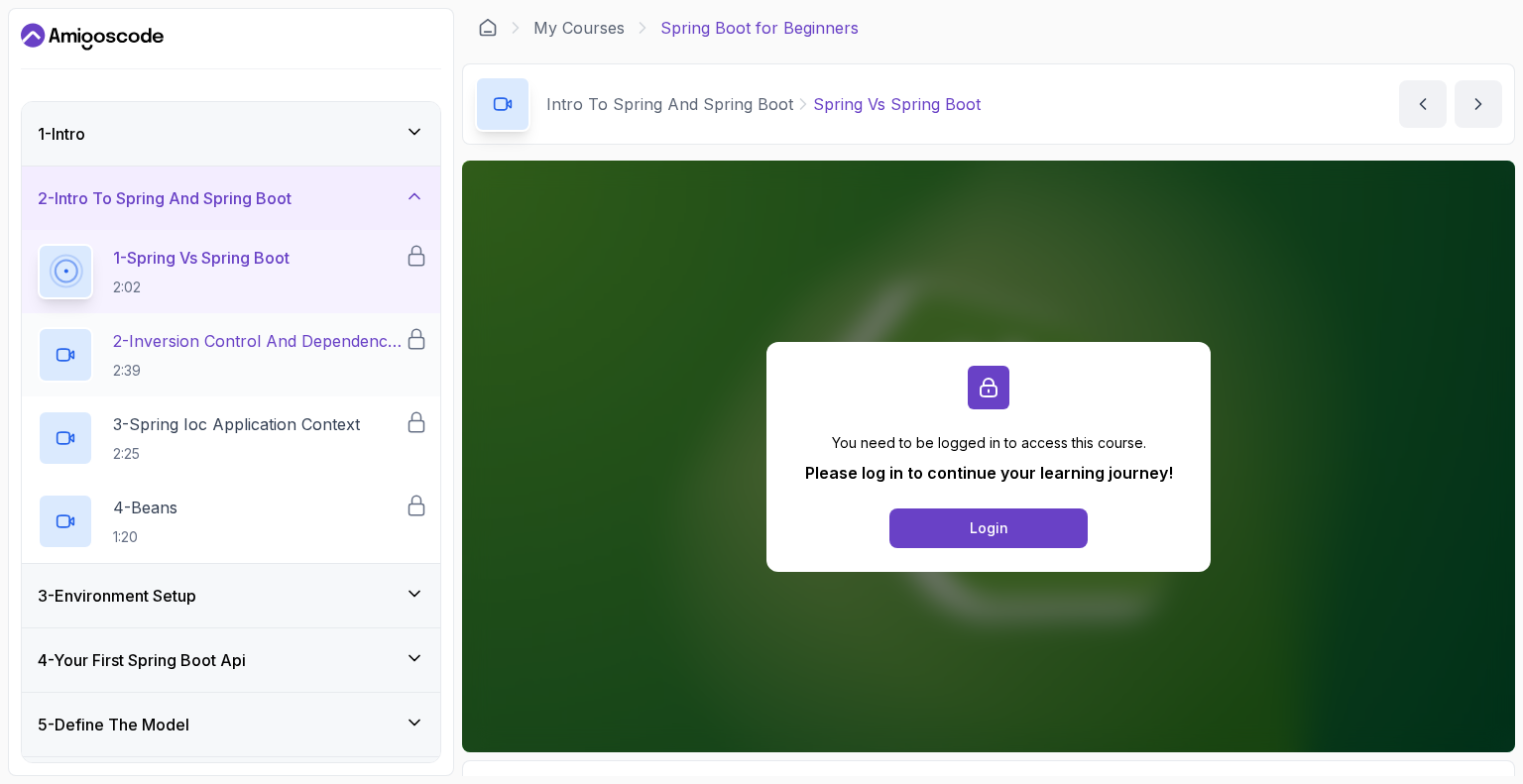 scroll, scrollTop: 0, scrollLeft: 0, axis: both 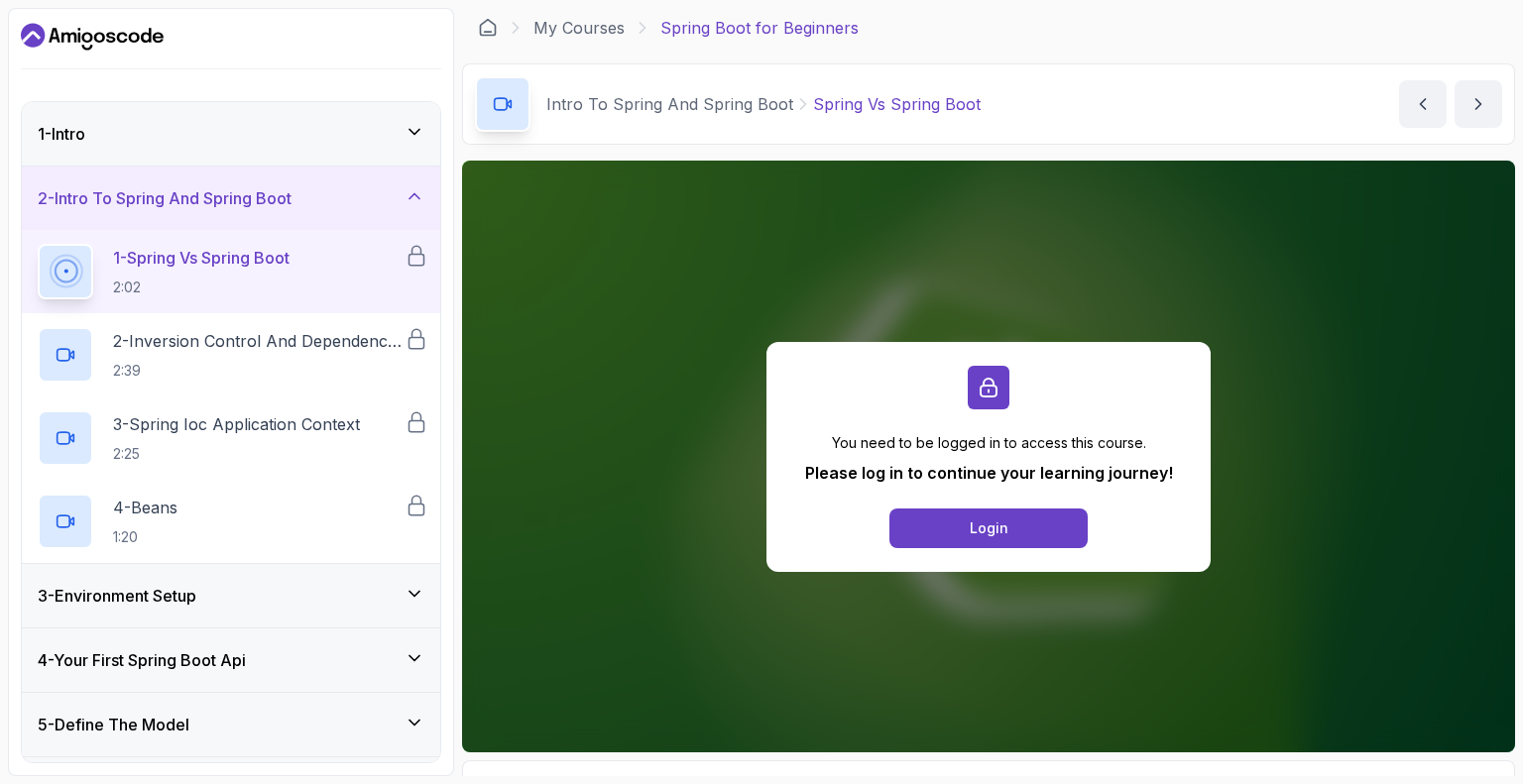 drag, startPoint x: 1322, startPoint y: 279, endPoint x: 1299, endPoint y: 290, distance: 25.495098 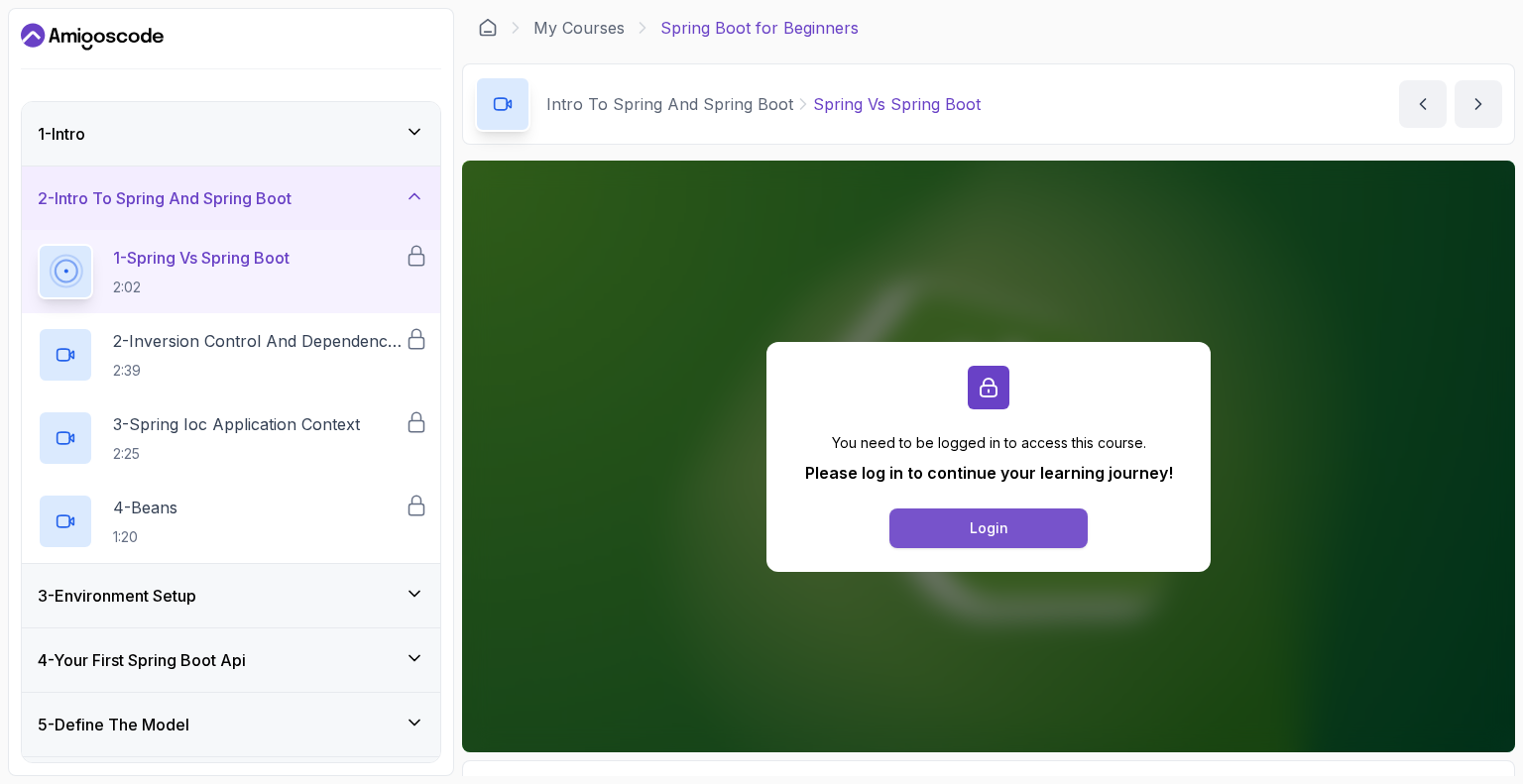 click on "Login" at bounding box center [989, 528] 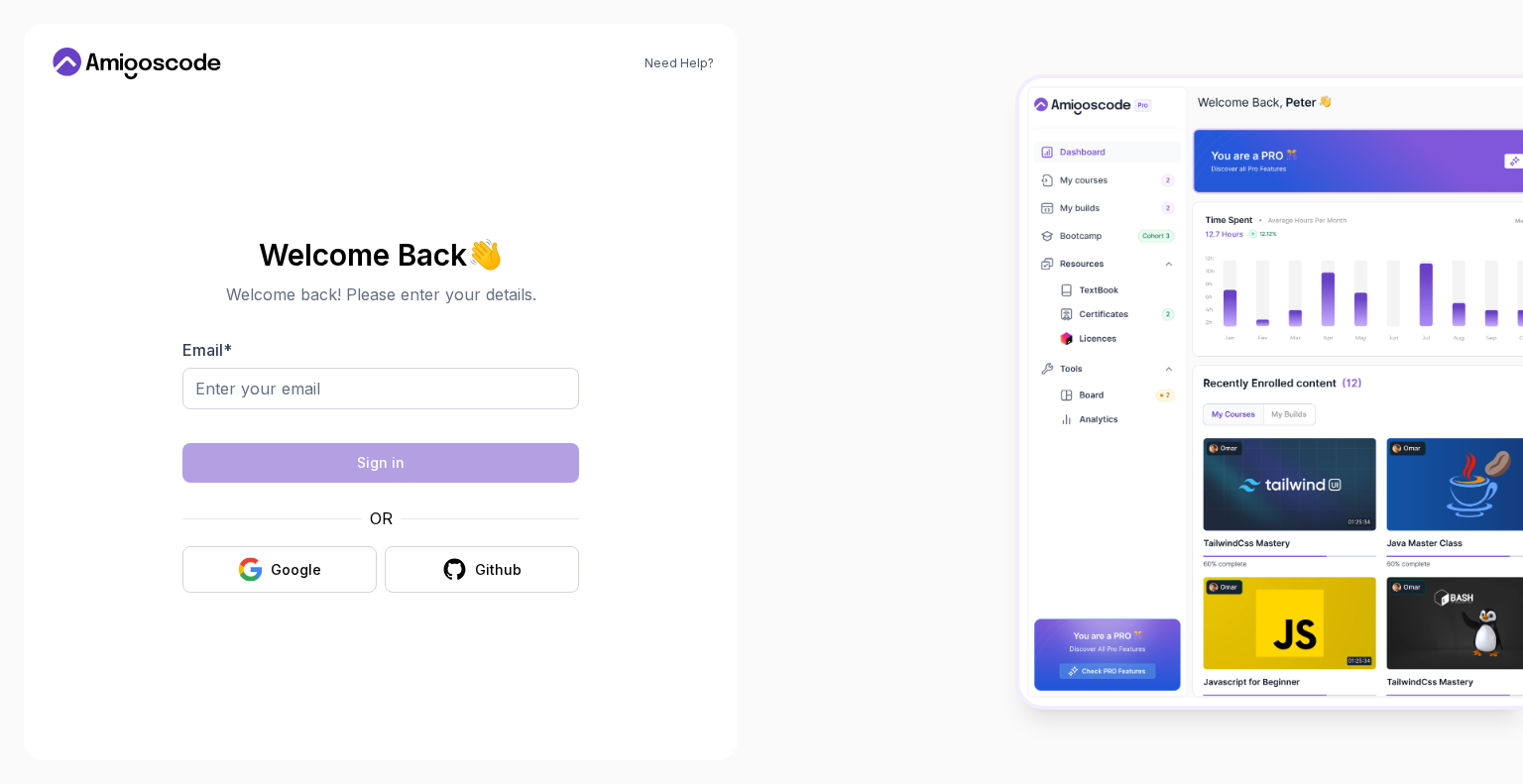 scroll, scrollTop: 0, scrollLeft: 0, axis: both 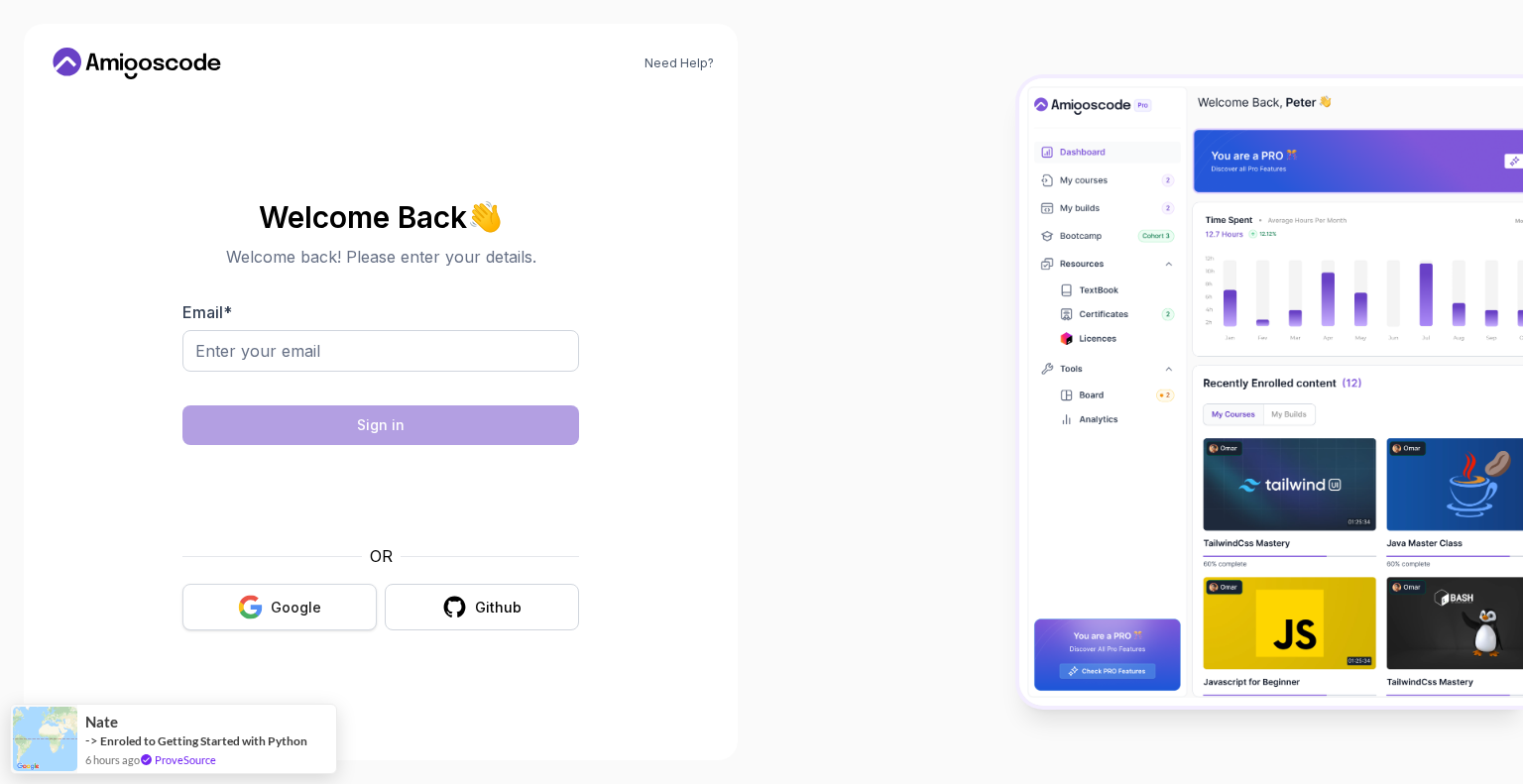 click on "Google" at bounding box center (280, 607) 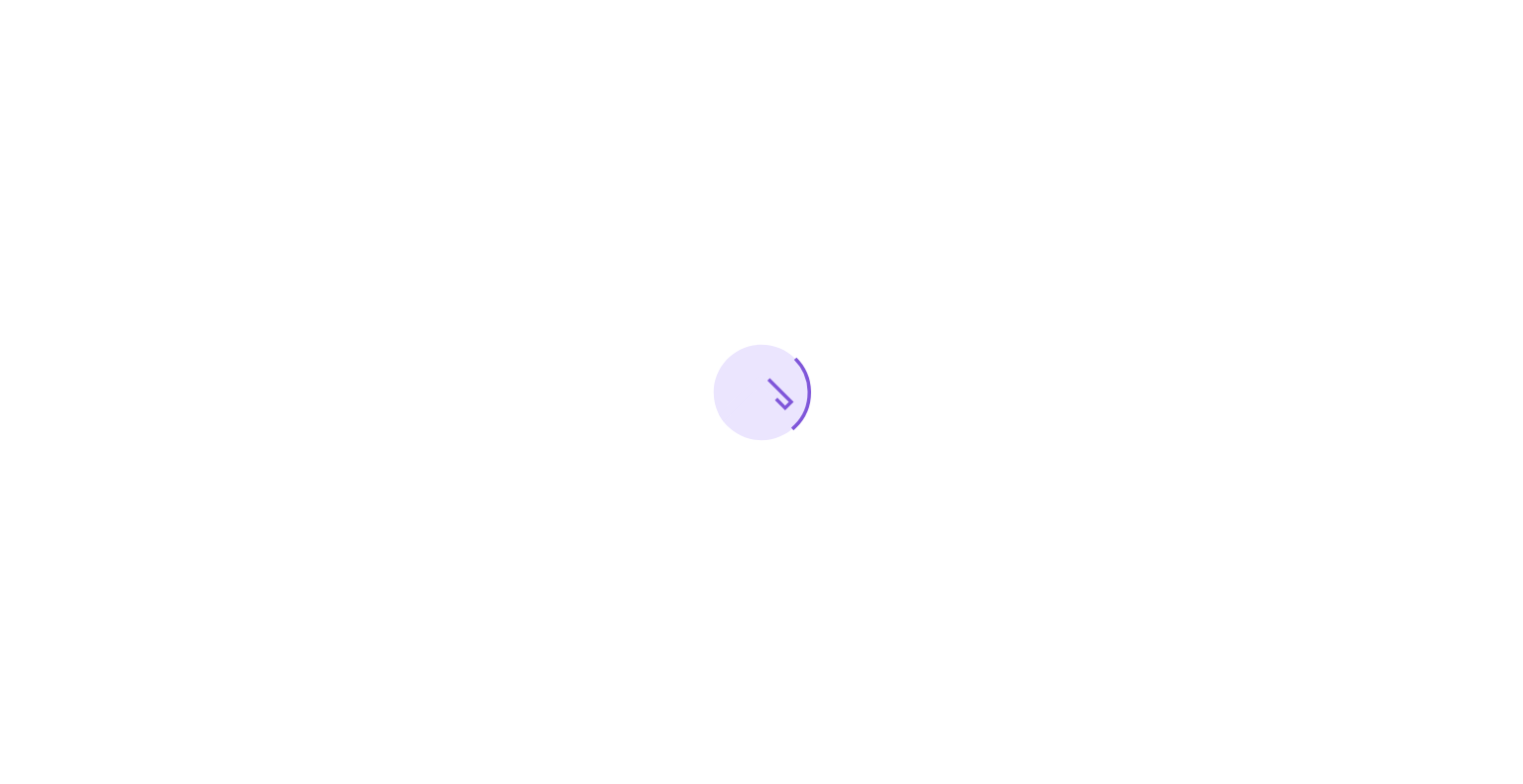 scroll, scrollTop: 0, scrollLeft: 0, axis: both 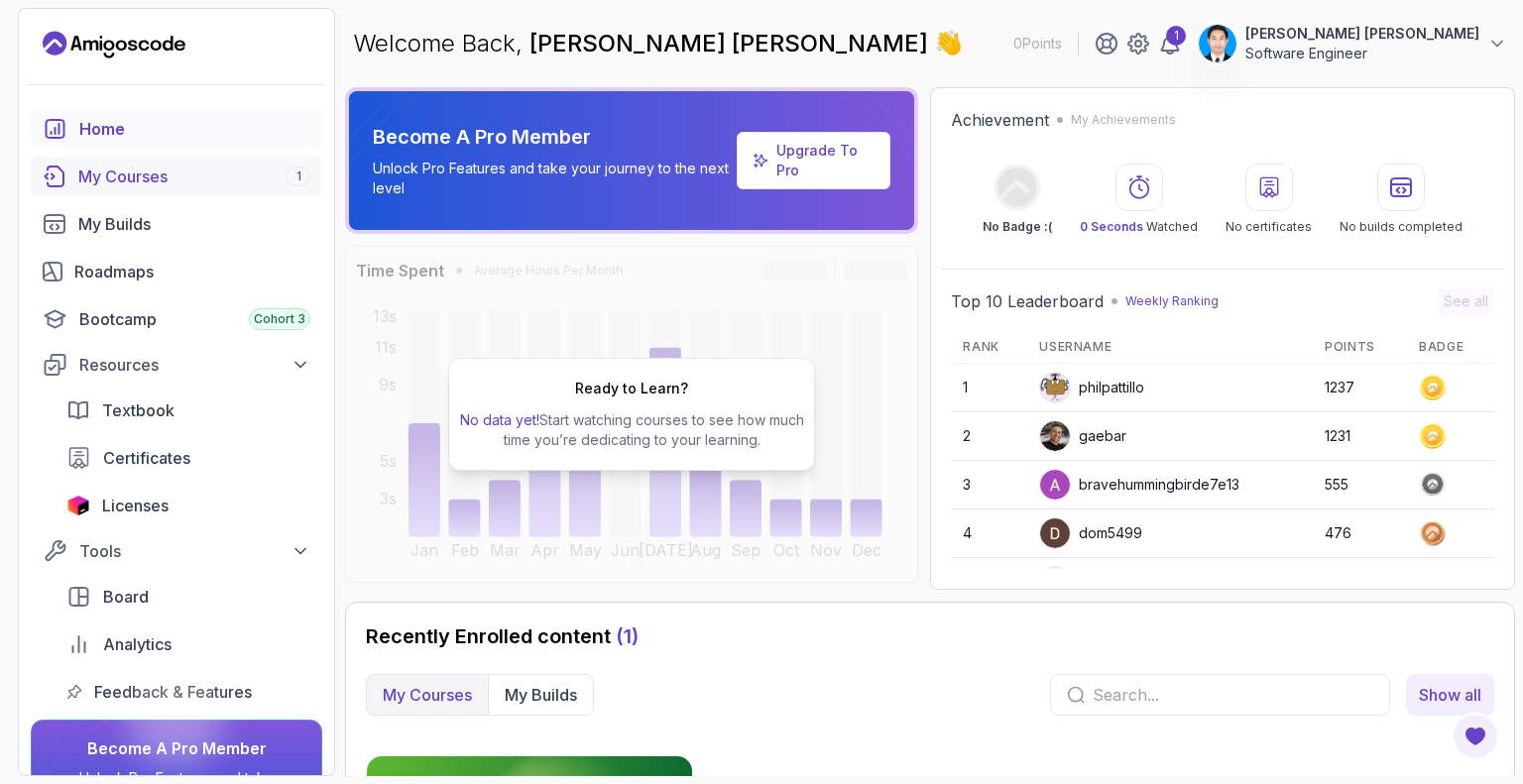 click on "My Courses 1" at bounding box center [194, 176] 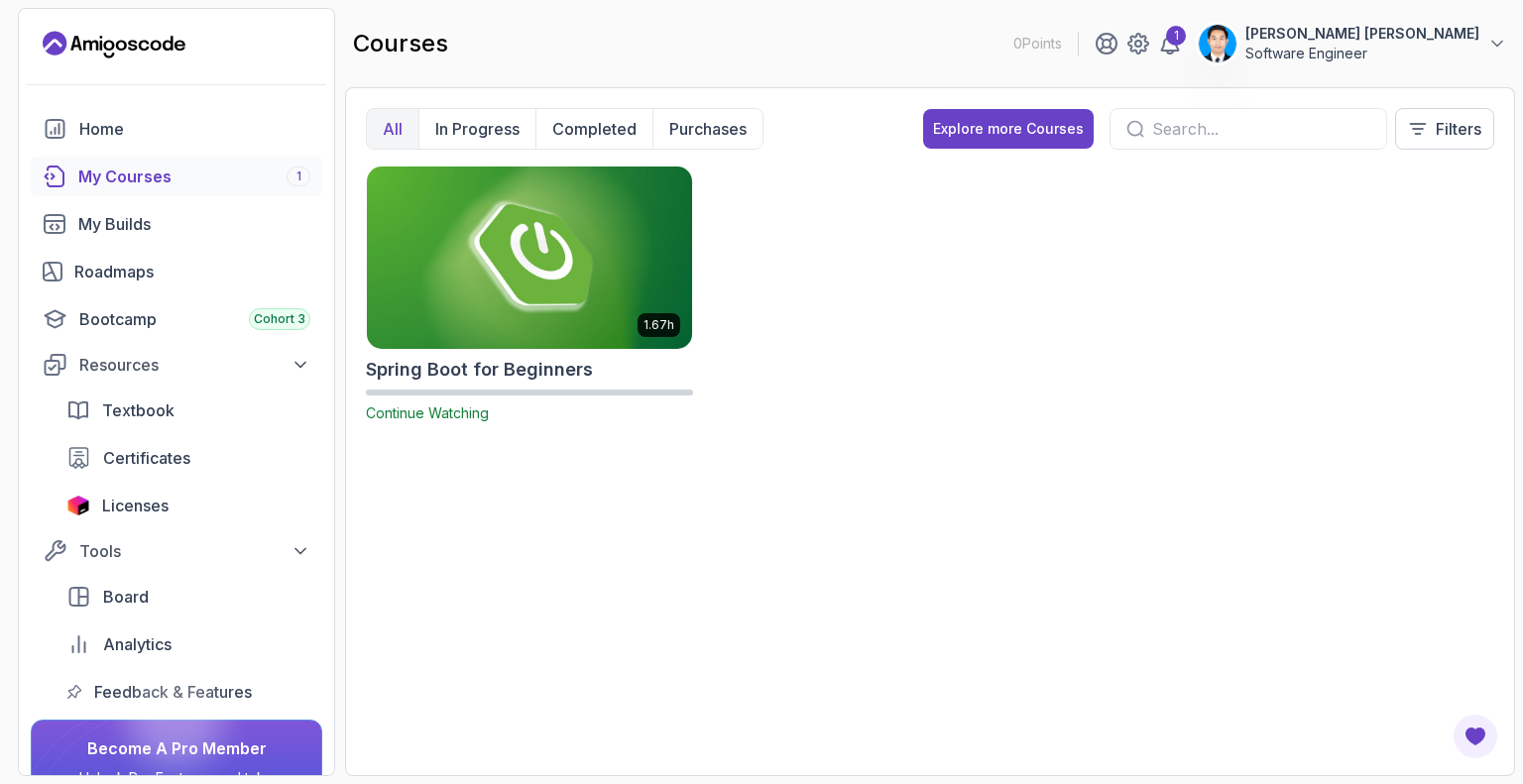 click at bounding box center [529, 257] 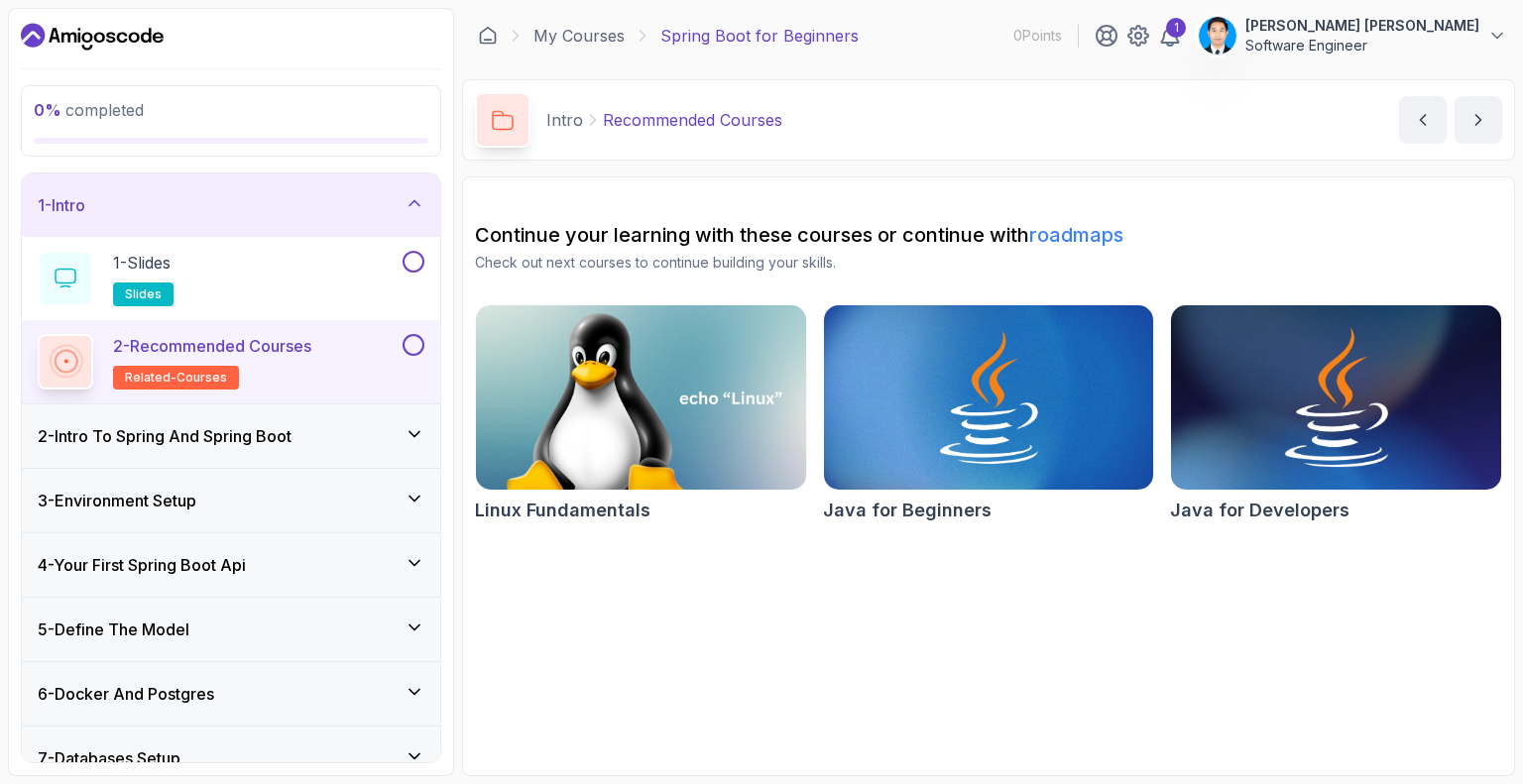 click at bounding box center [1336, 397] 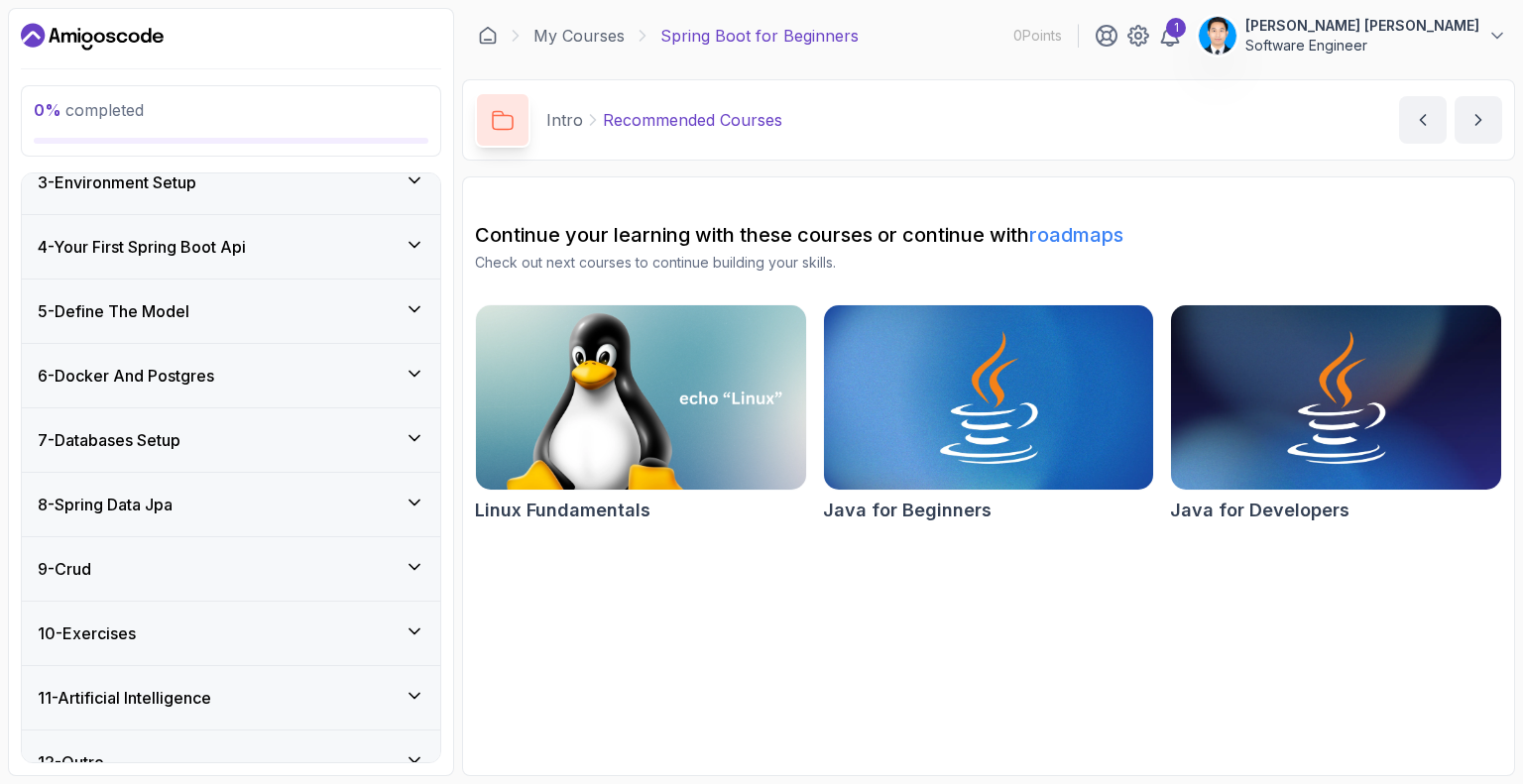scroll, scrollTop: 345, scrollLeft: 0, axis: vertical 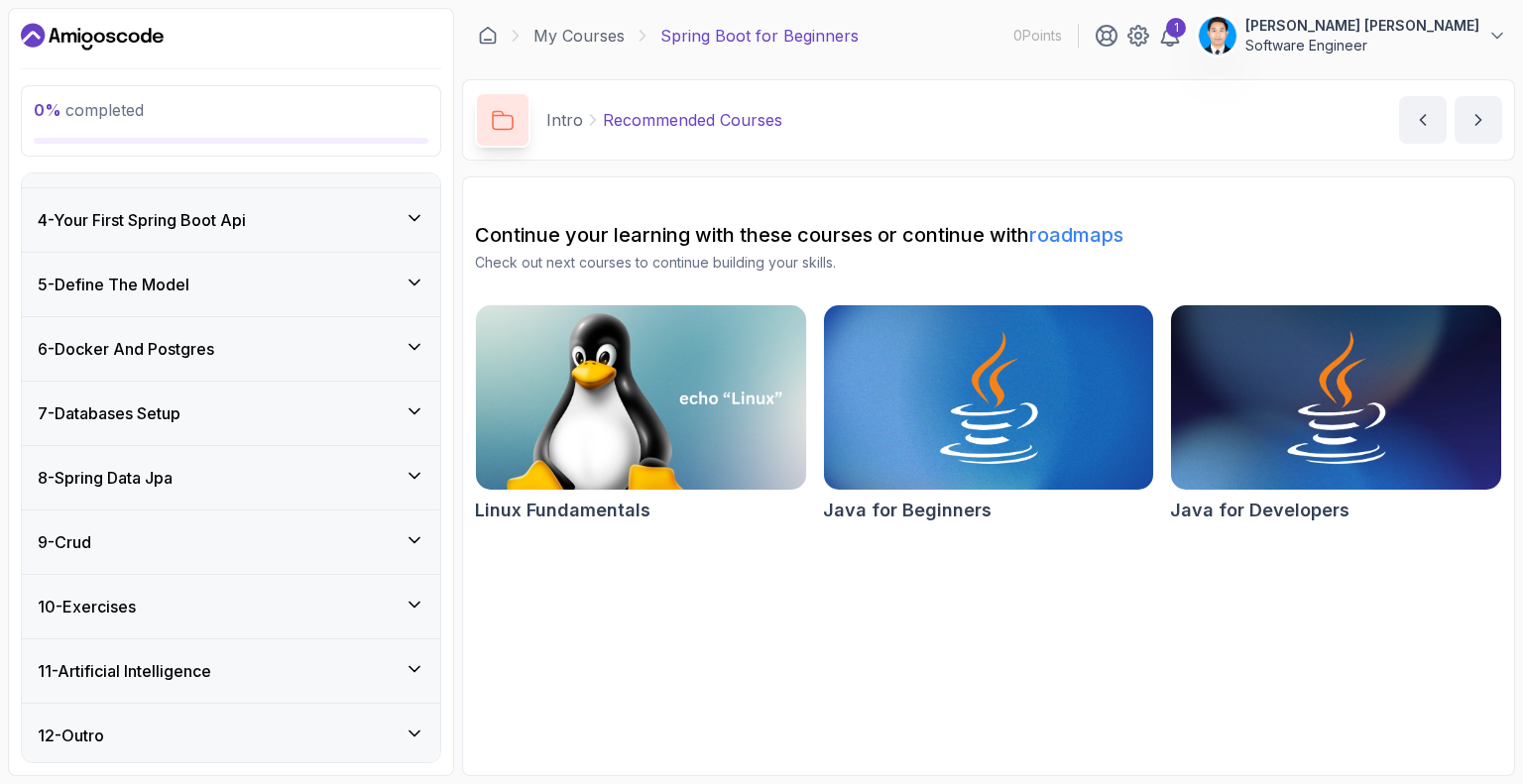 click on "9  -  Crud" at bounding box center [231, 542] 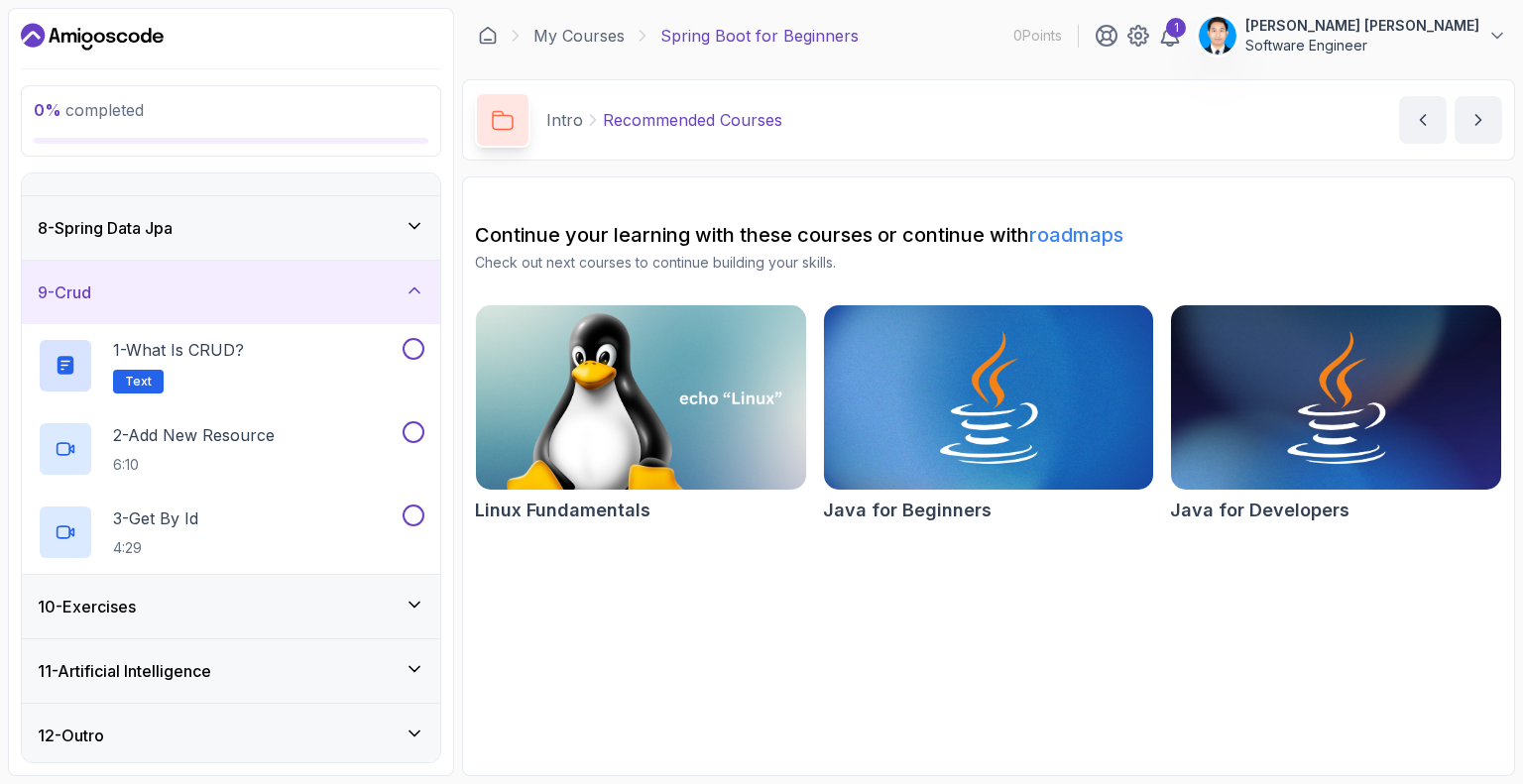 scroll, scrollTop: 0, scrollLeft: 0, axis: both 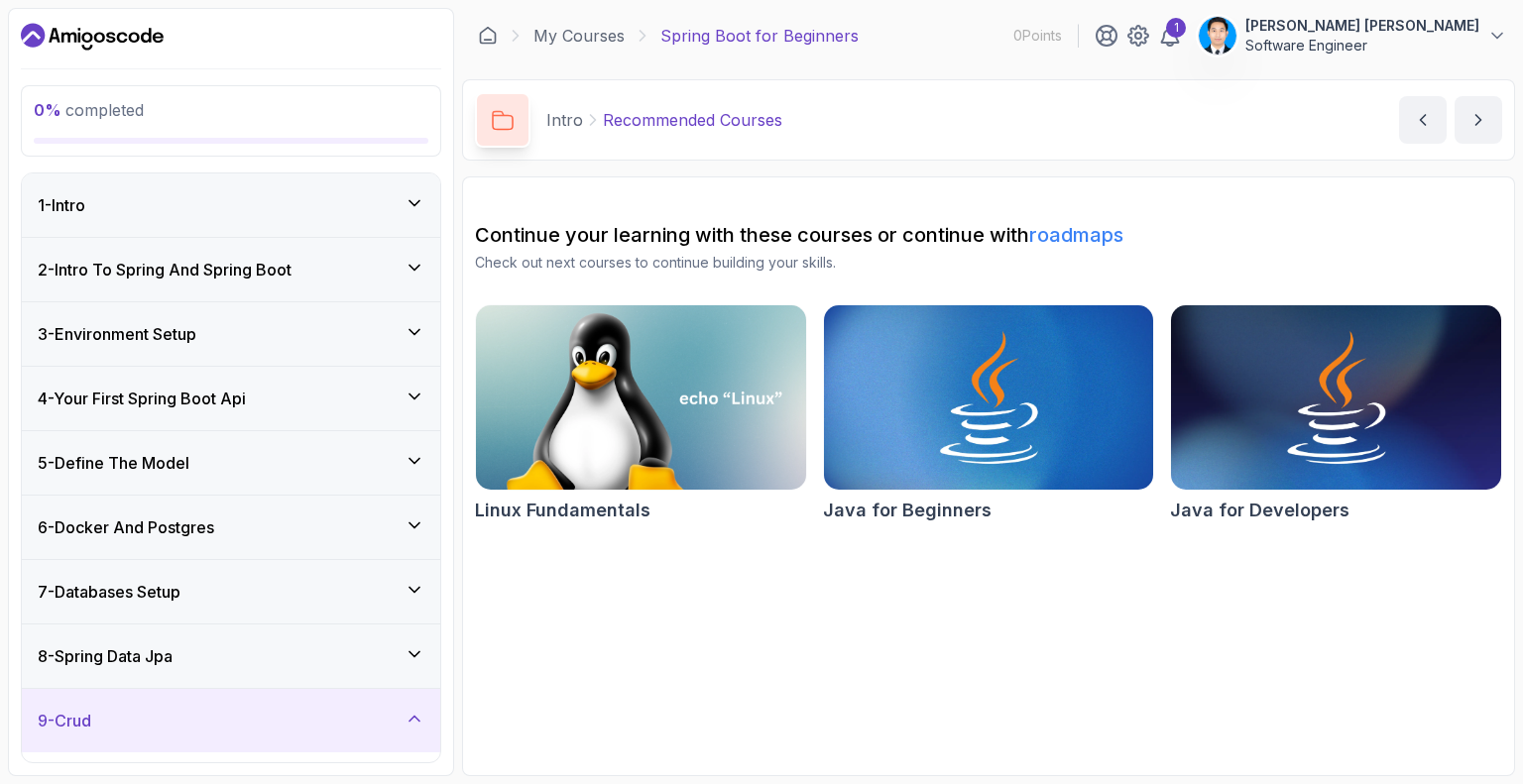 click on "1  -  Intro" at bounding box center [231, 205] 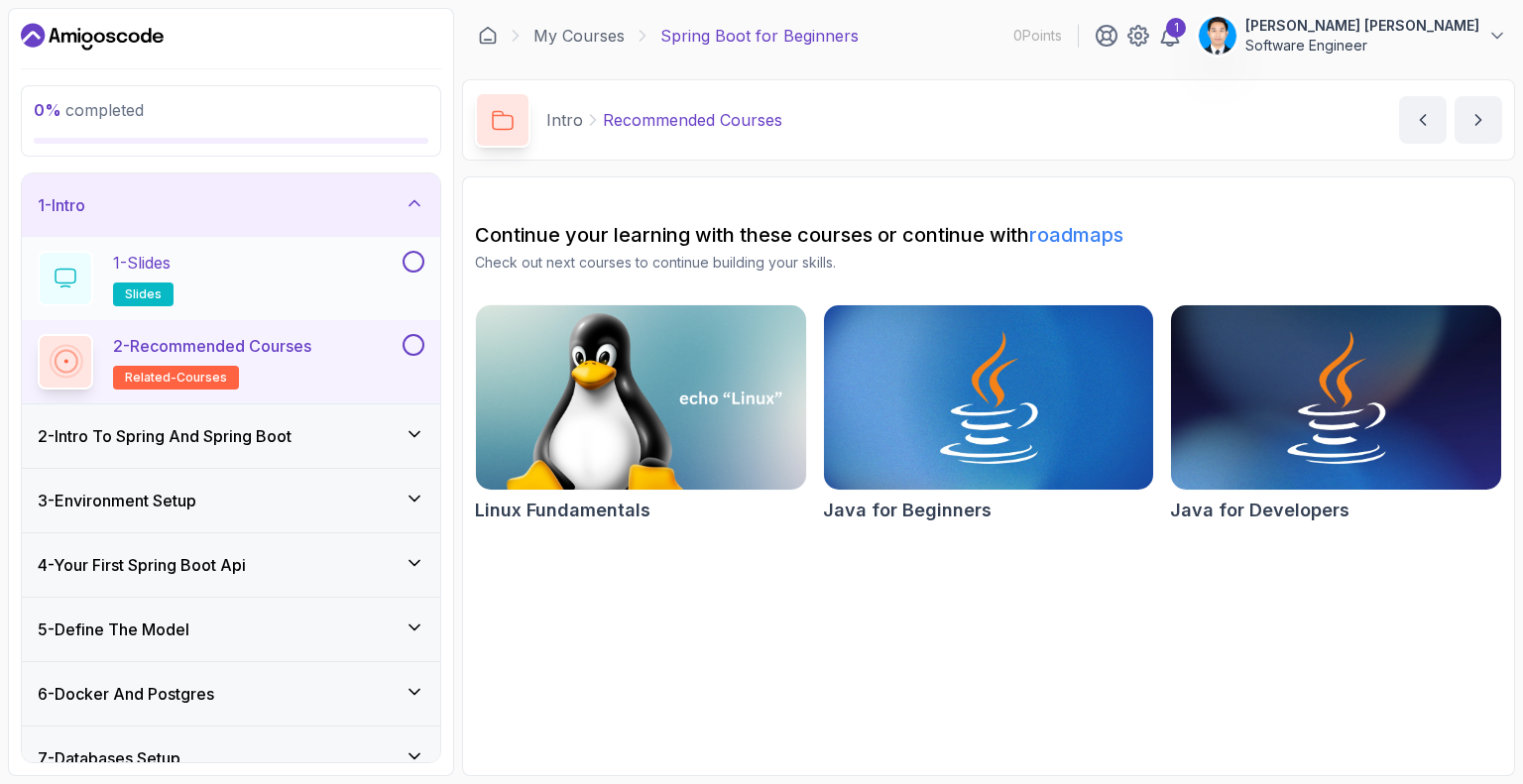 click on "1  -  Slides slides" at bounding box center [218, 279] 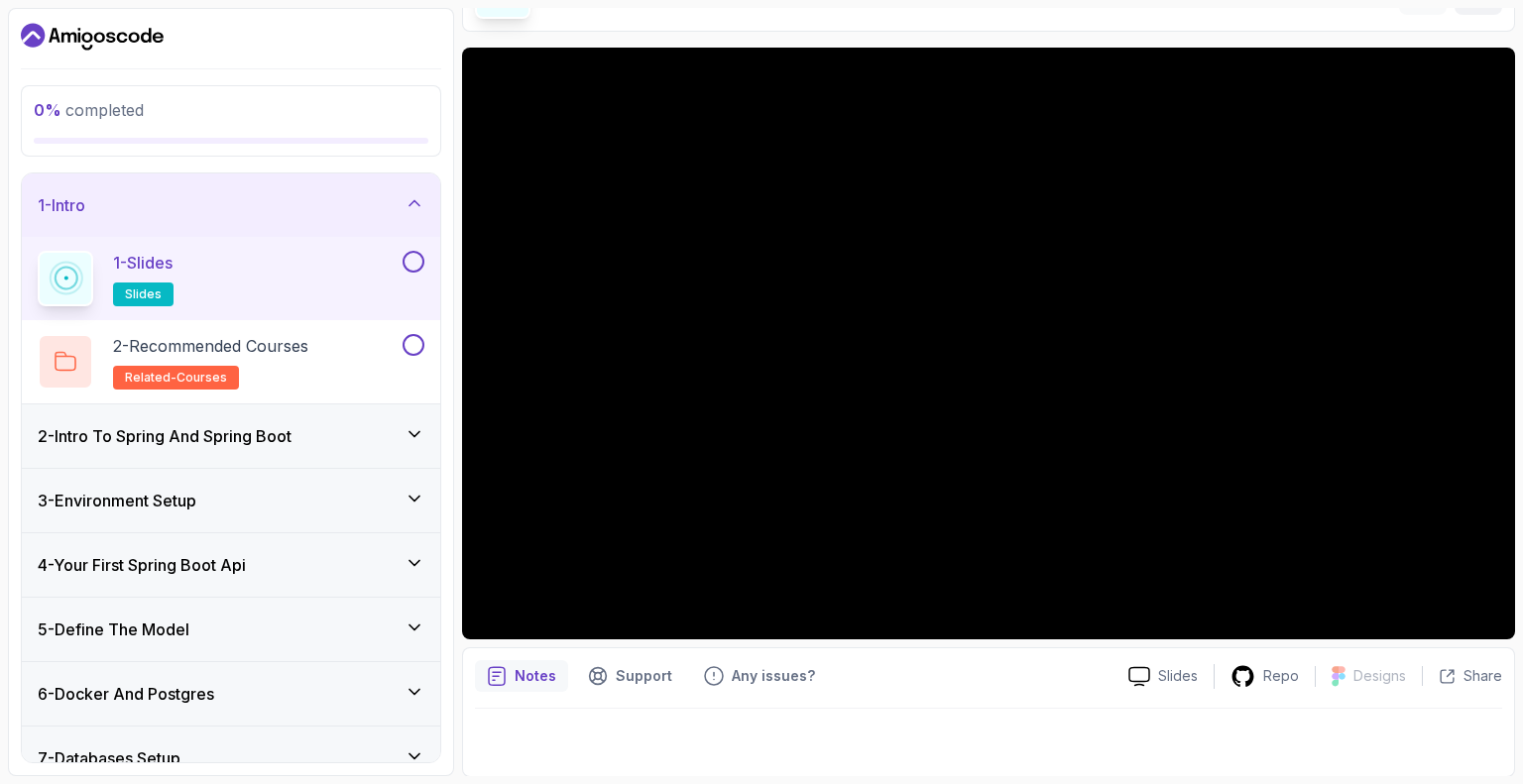 scroll, scrollTop: 0, scrollLeft: 0, axis: both 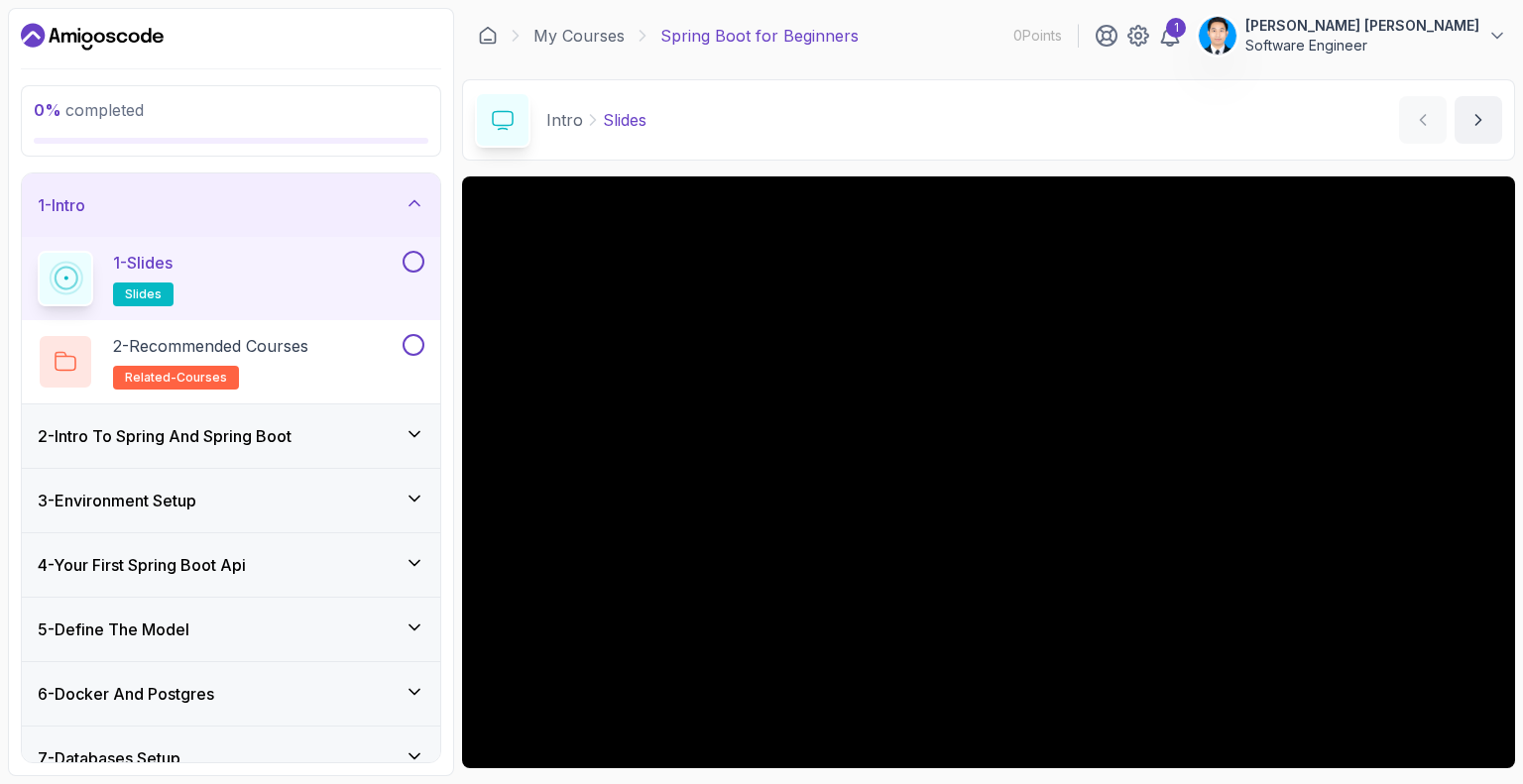click at bounding box center (413, 262) 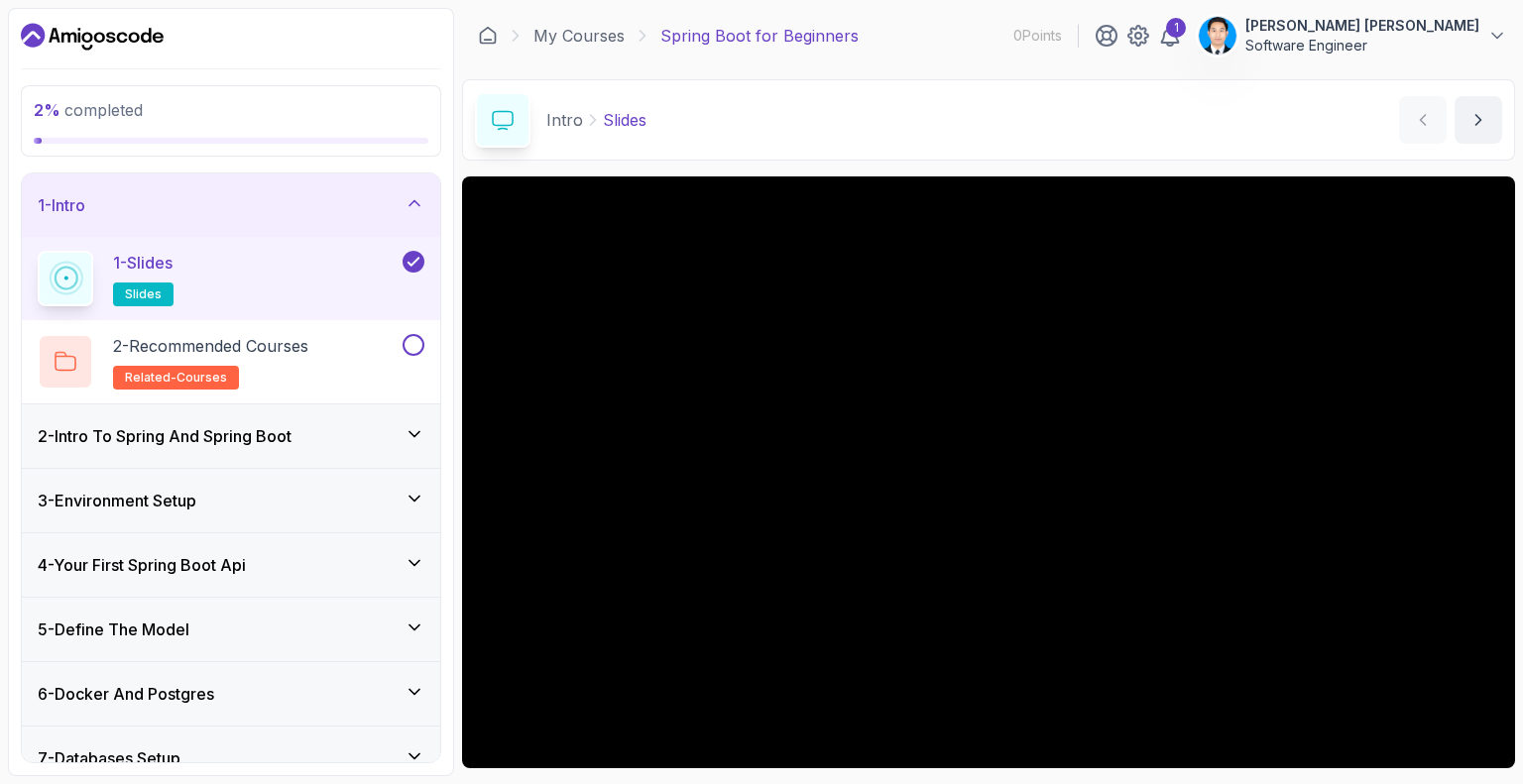 scroll, scrollTop: 129, scrollLeft: 0, axis: vertical 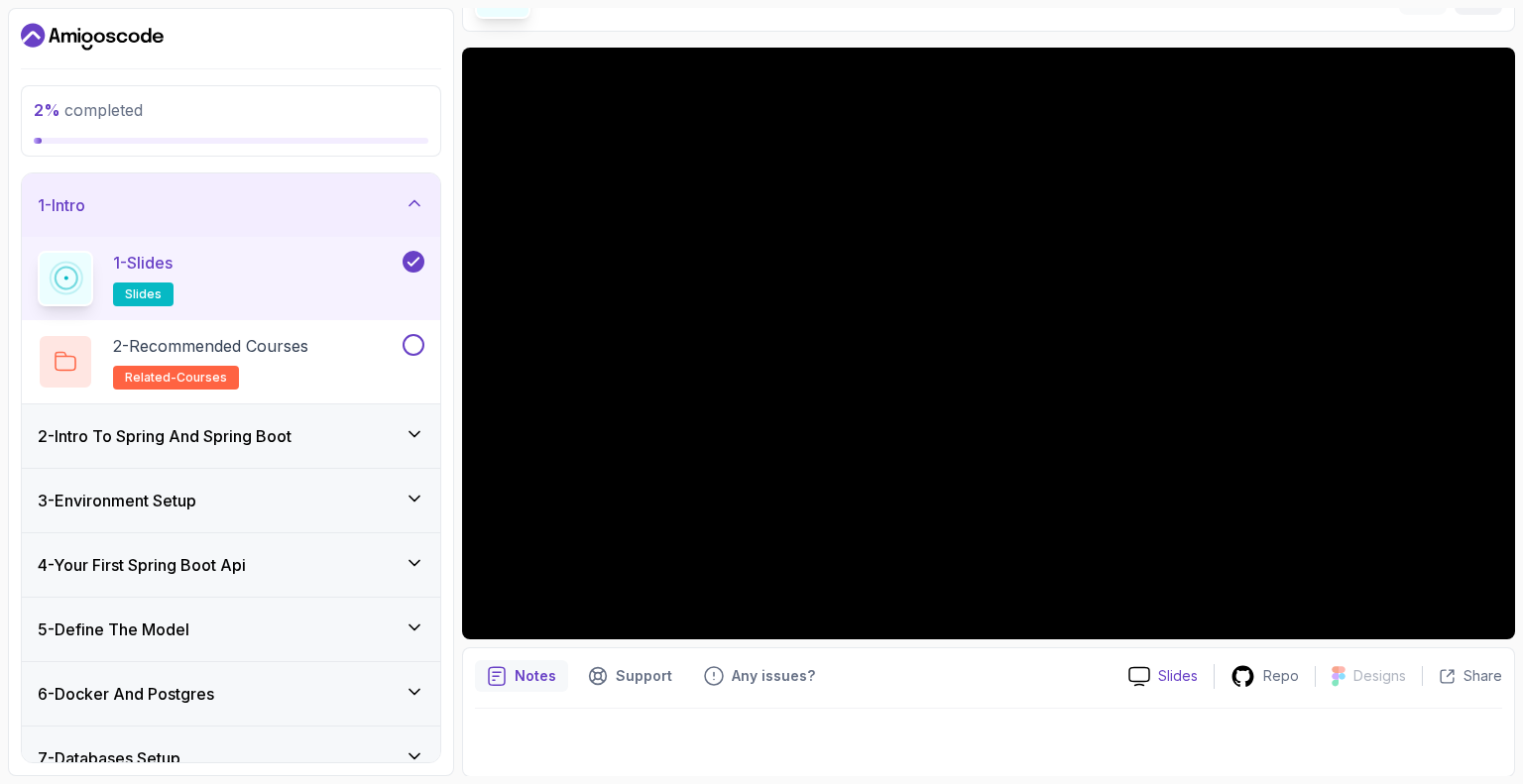 click on "Slides" at bounding box center [1178, 676] 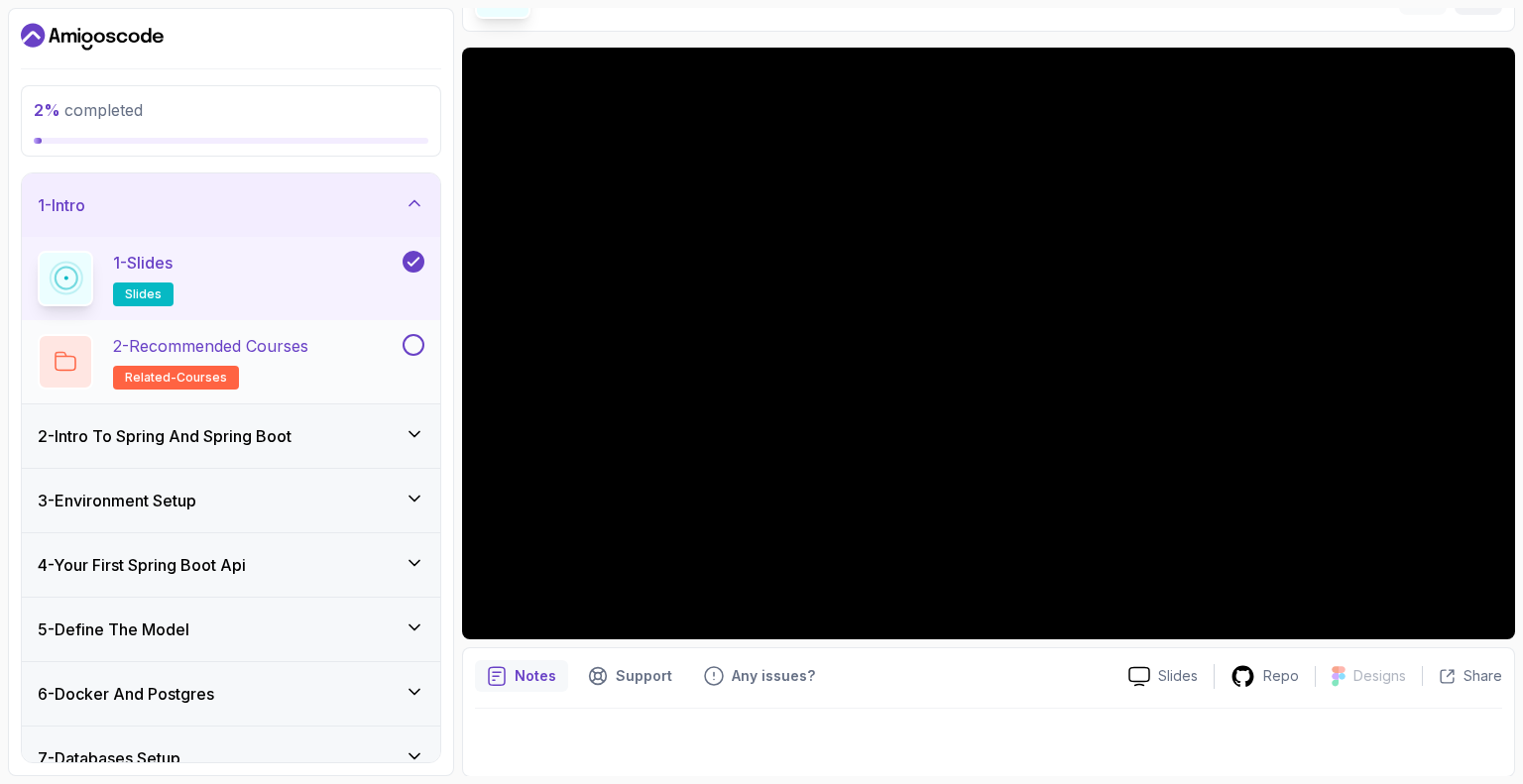 click on "2  -  Recommended Courses related-courses" at bounding box center [210, 362] 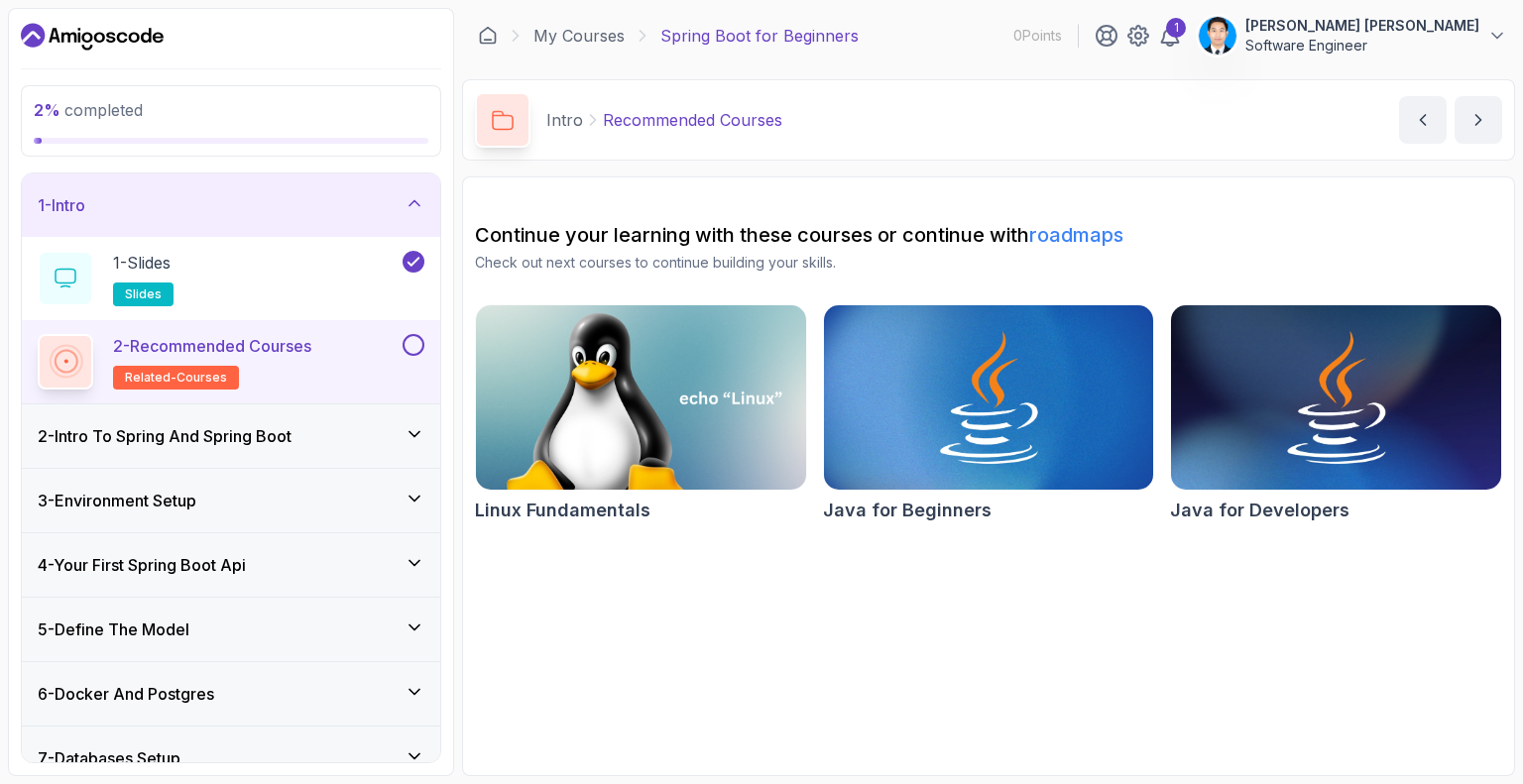 click on "2  -  Intro To Spring And Spring Boot" at bounding box center (231, 436) 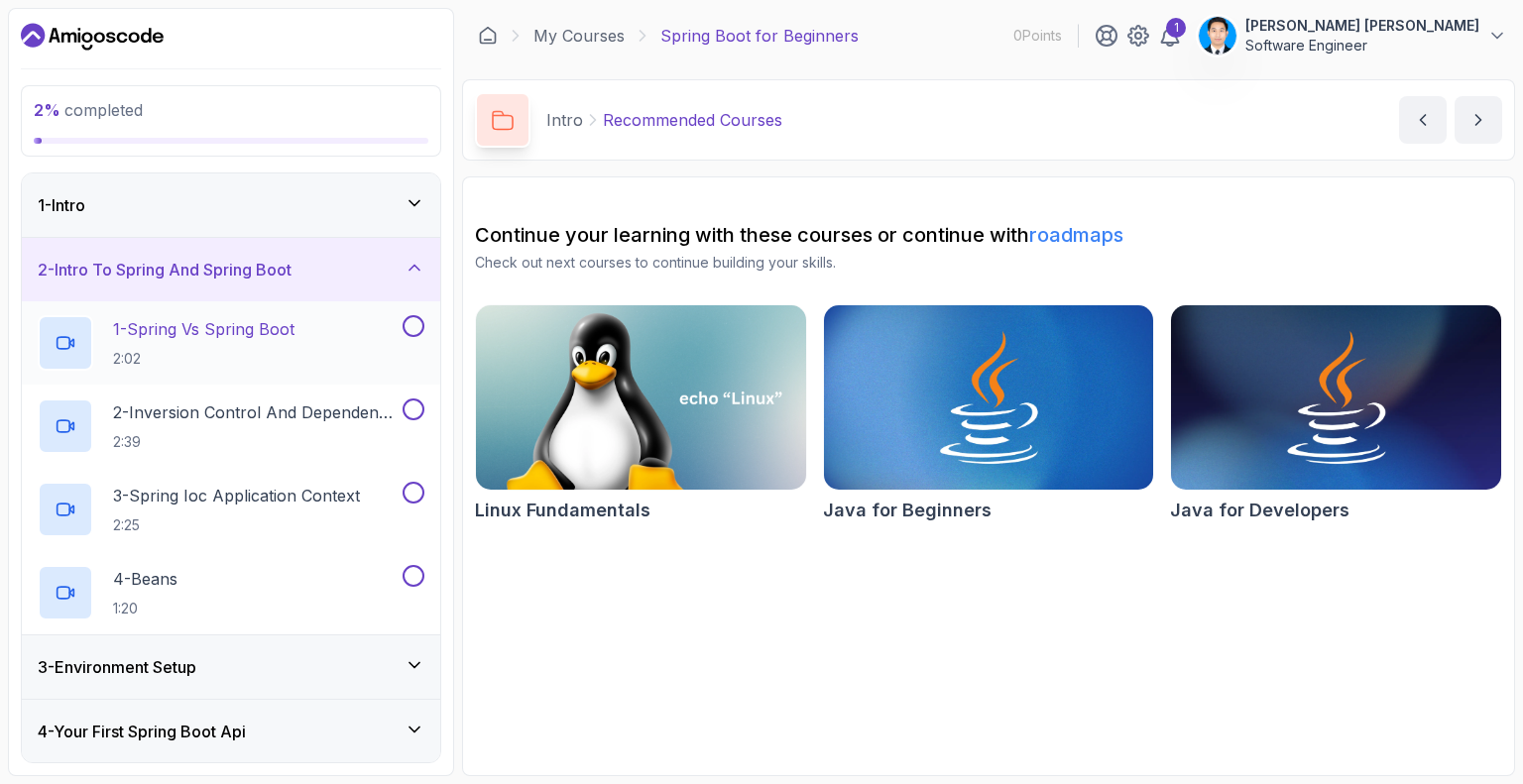 click on "2:02" at bounding box center (203, 359) 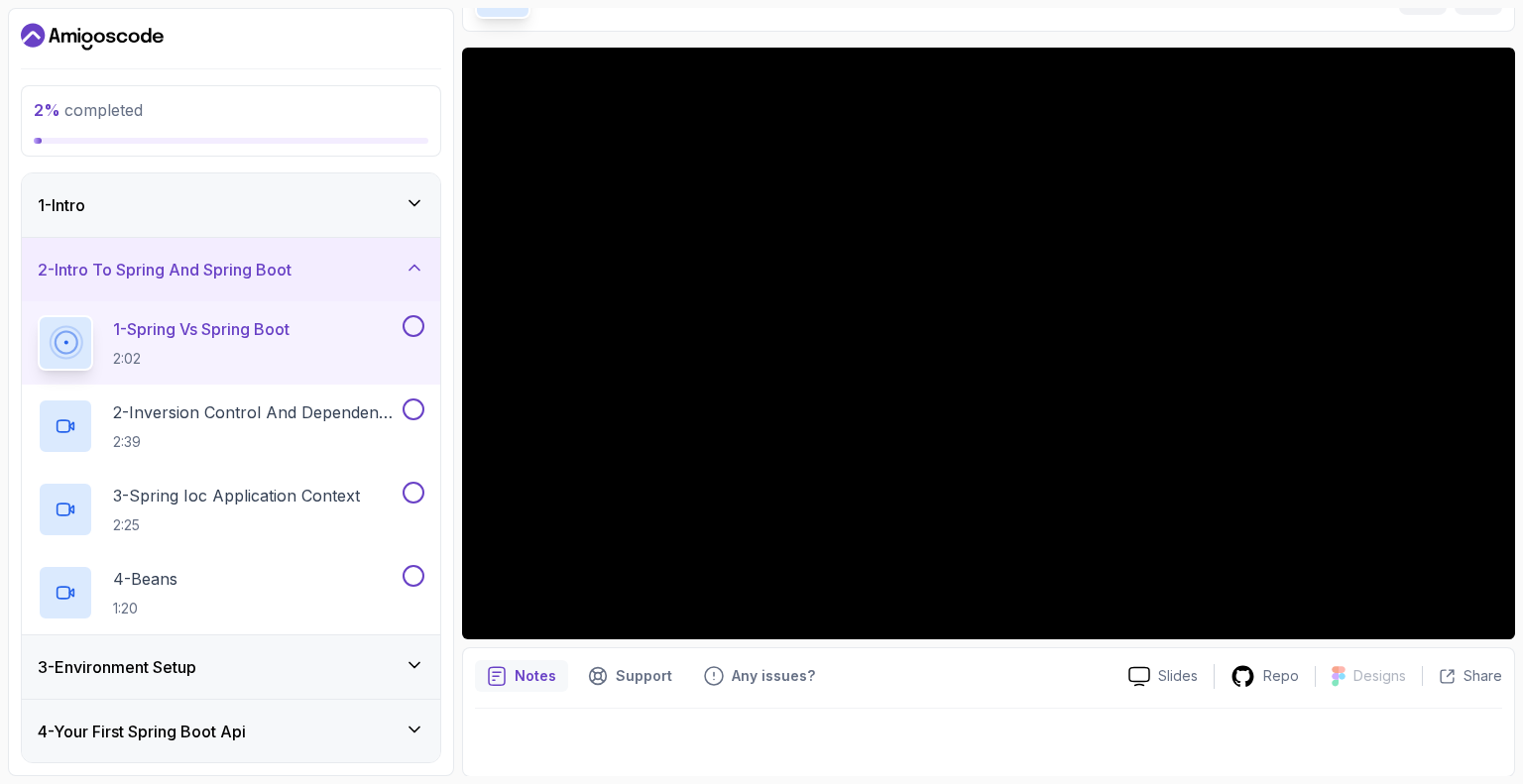 scroll, scrollTop: 0, scrollLeft: 0, axis: both 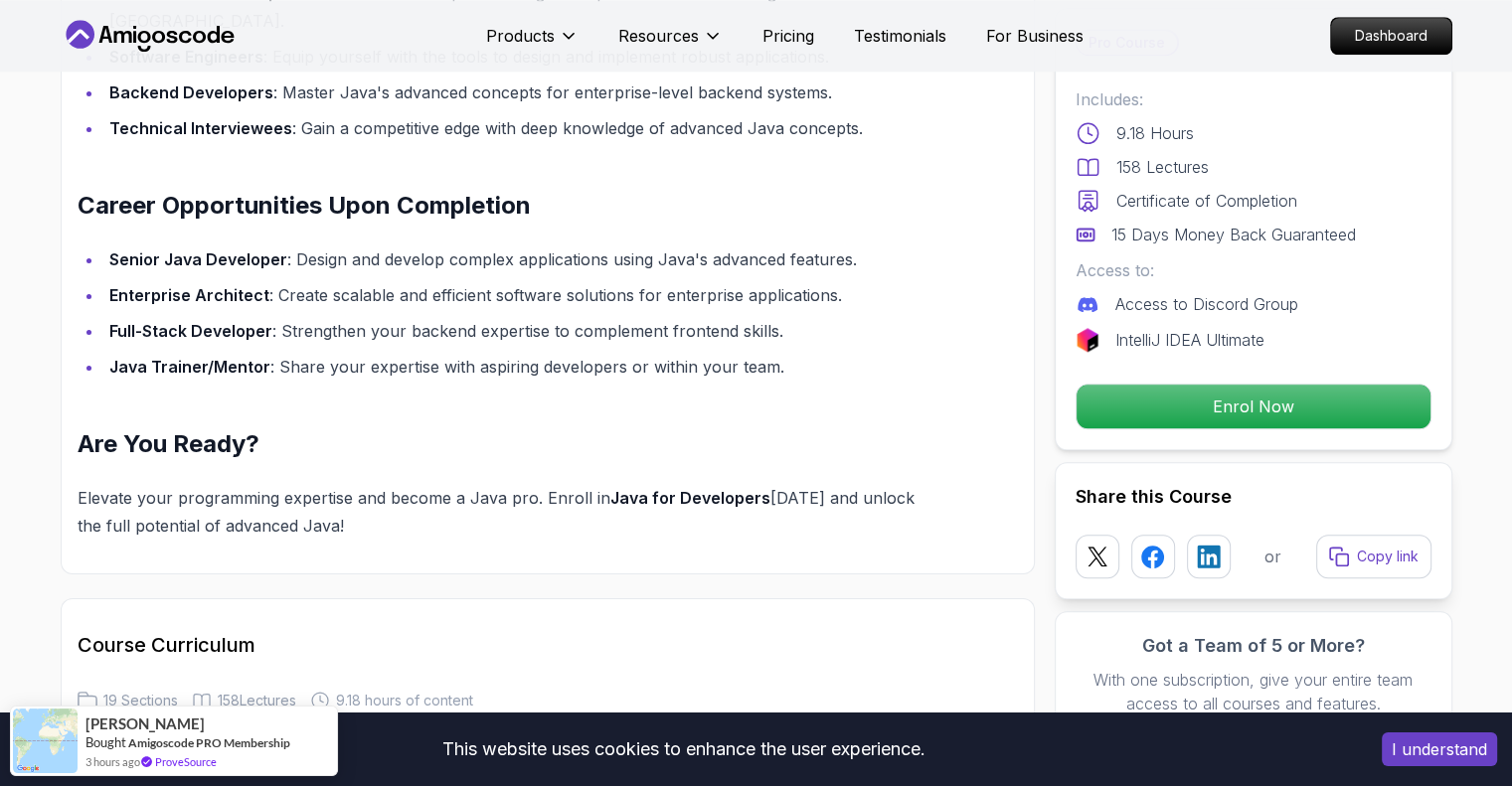 click on "This website uses cookies to enhance the user experience. I understand Products Resources Pricing Testimonials For Business Dashboard Products Resources Pricing Testimonials For Business Dashboard Java for Developers Learn advanced Java concepts to build scalable and maintainable applications. Mama Samba Braima Djalo  /   Instructor Pro Course Includes: 9.18 Hours 158 Lectures Certificate of Completion 15 Days Money Back Guaranteed Access to: Access to Discord Group IntelliJ IDEA Ultimate Enrol Now Share this Course or Copy link Got a Team of 5 or More? With one subscription, give your entire team access to all courses and features. Check our Business Plan Mama Samba Braima Djalo  /   Instructor What you will learn java intellij terminal bash Advanced Language Features - Understand access modifiers, the static keyword, and advanced method functionalities. Object-Oriented Programming - Dive into classes, objects, constructors, and concepts like `@Override` and `equals()`.
Java for Developers
var" at bounding box center [756, 2607] 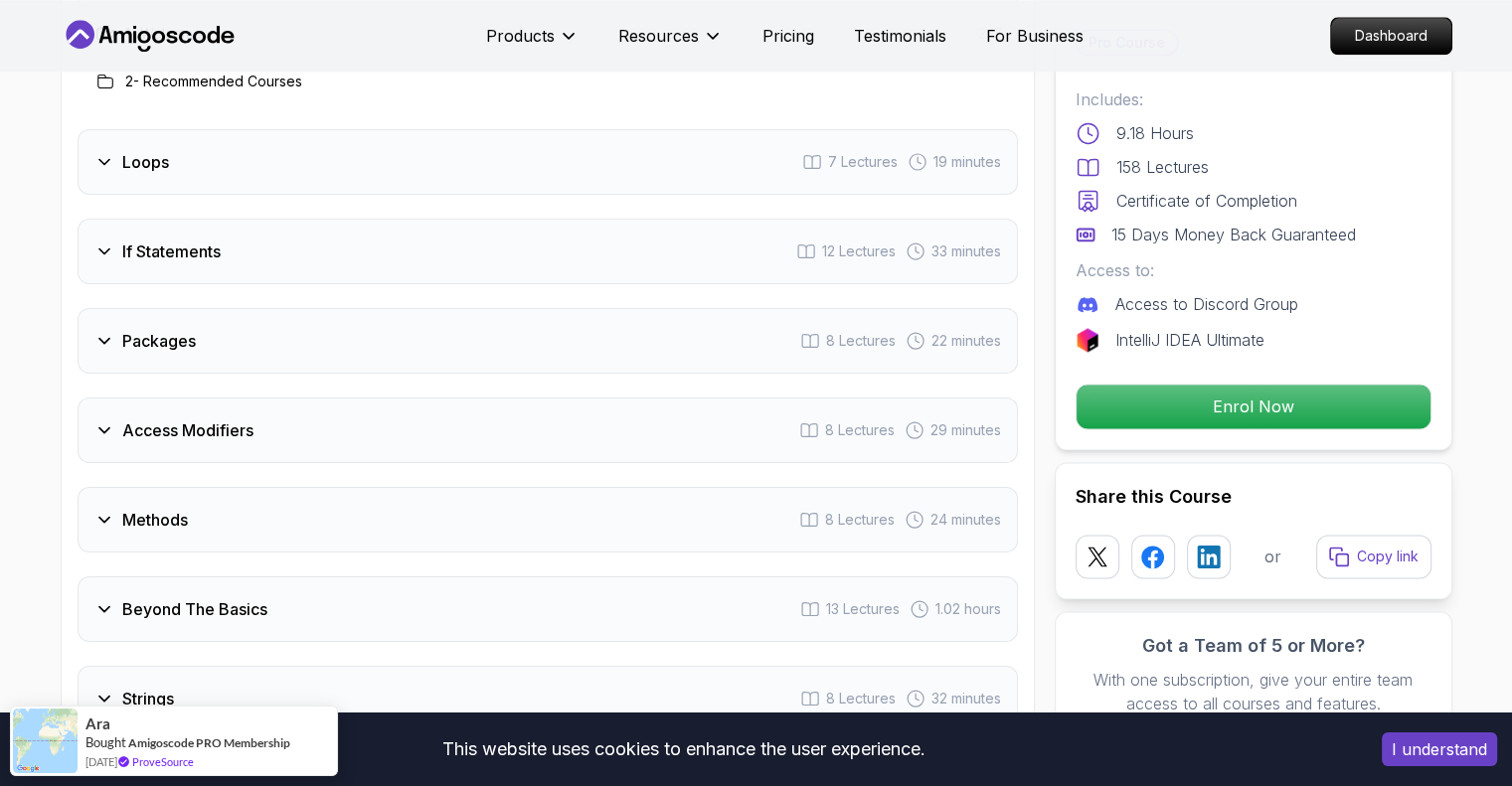 scroll, scrollTop: 2782, scrollLeft: 0, axis: vertical 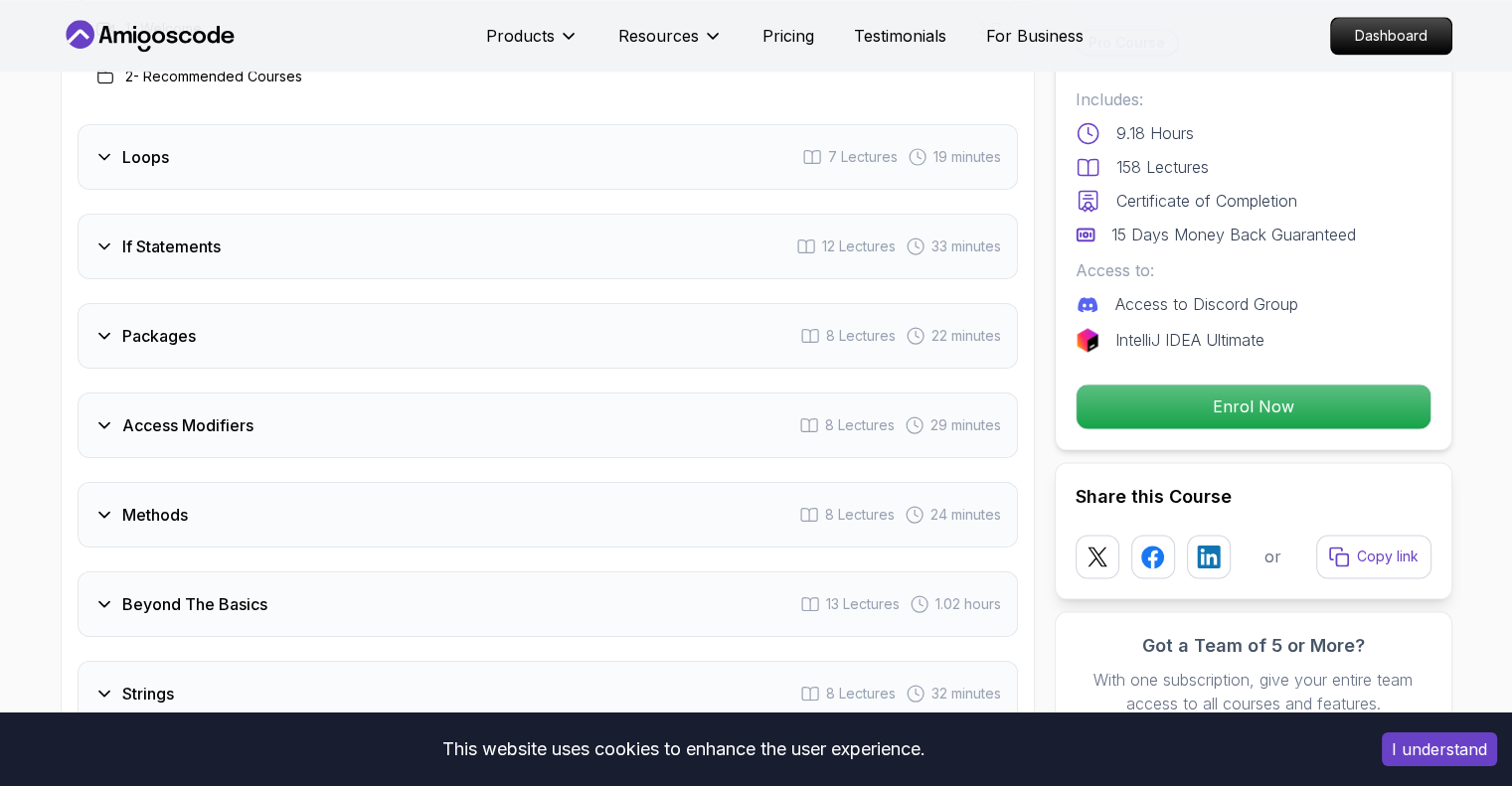 click on "Access Modifiers 8   Lectures     29 minutes" at bounding box center (548, 425) 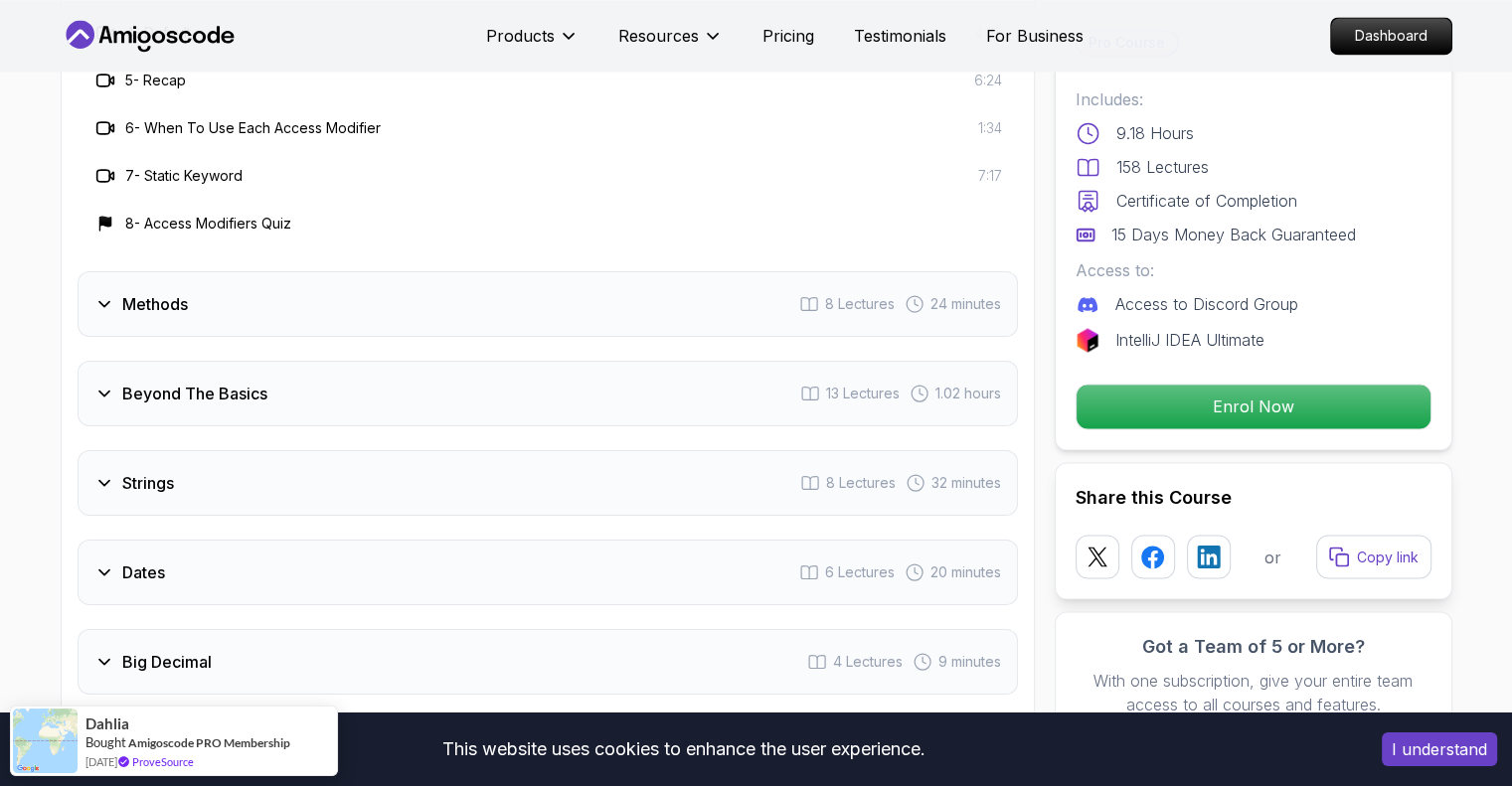 scroll, scrollTop: 3379, scrollLeft: 0, axis: vertical 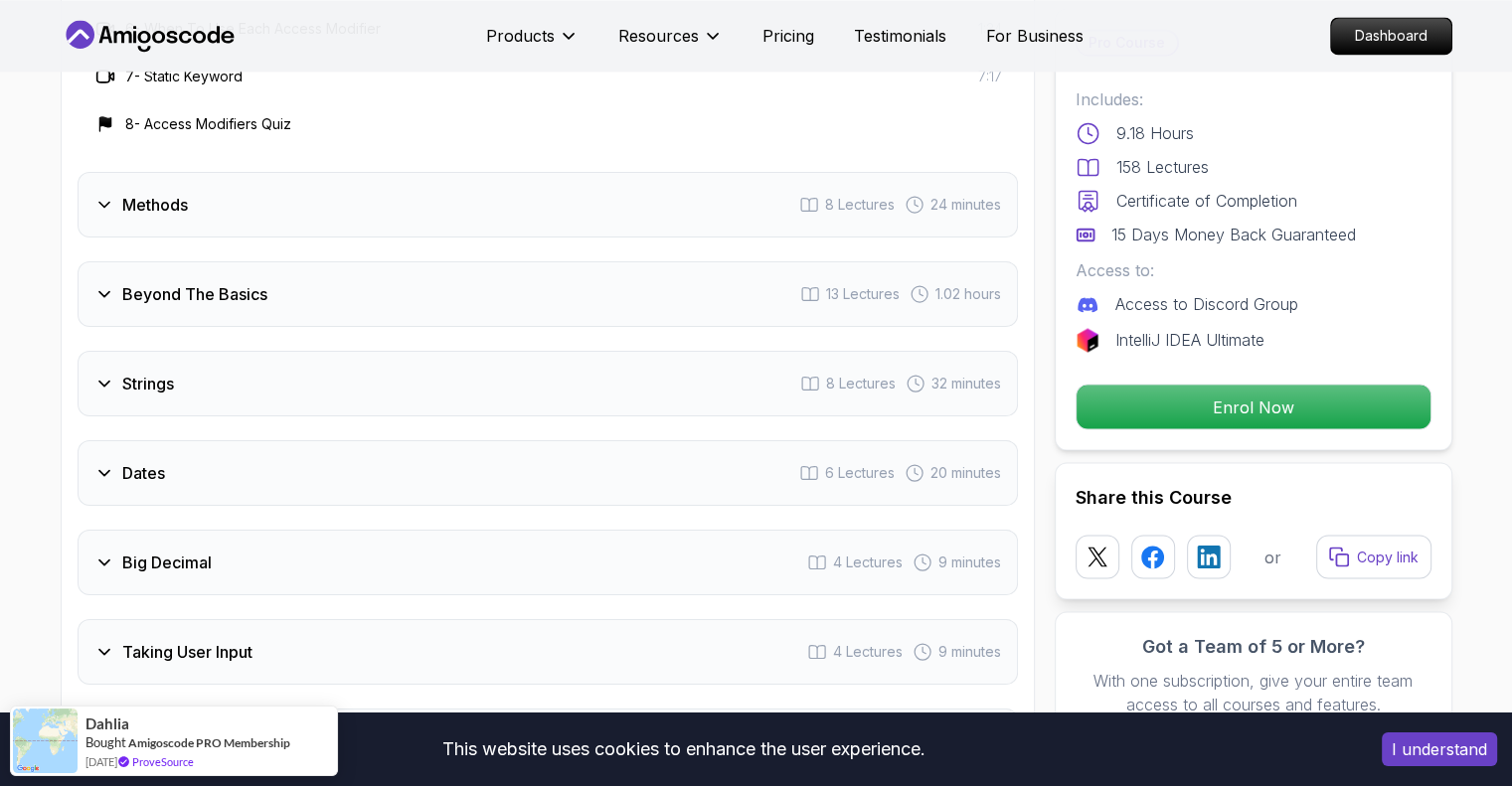 click on "Dates 6   Lectures     20 minutes" at bounding box center (548, 473) 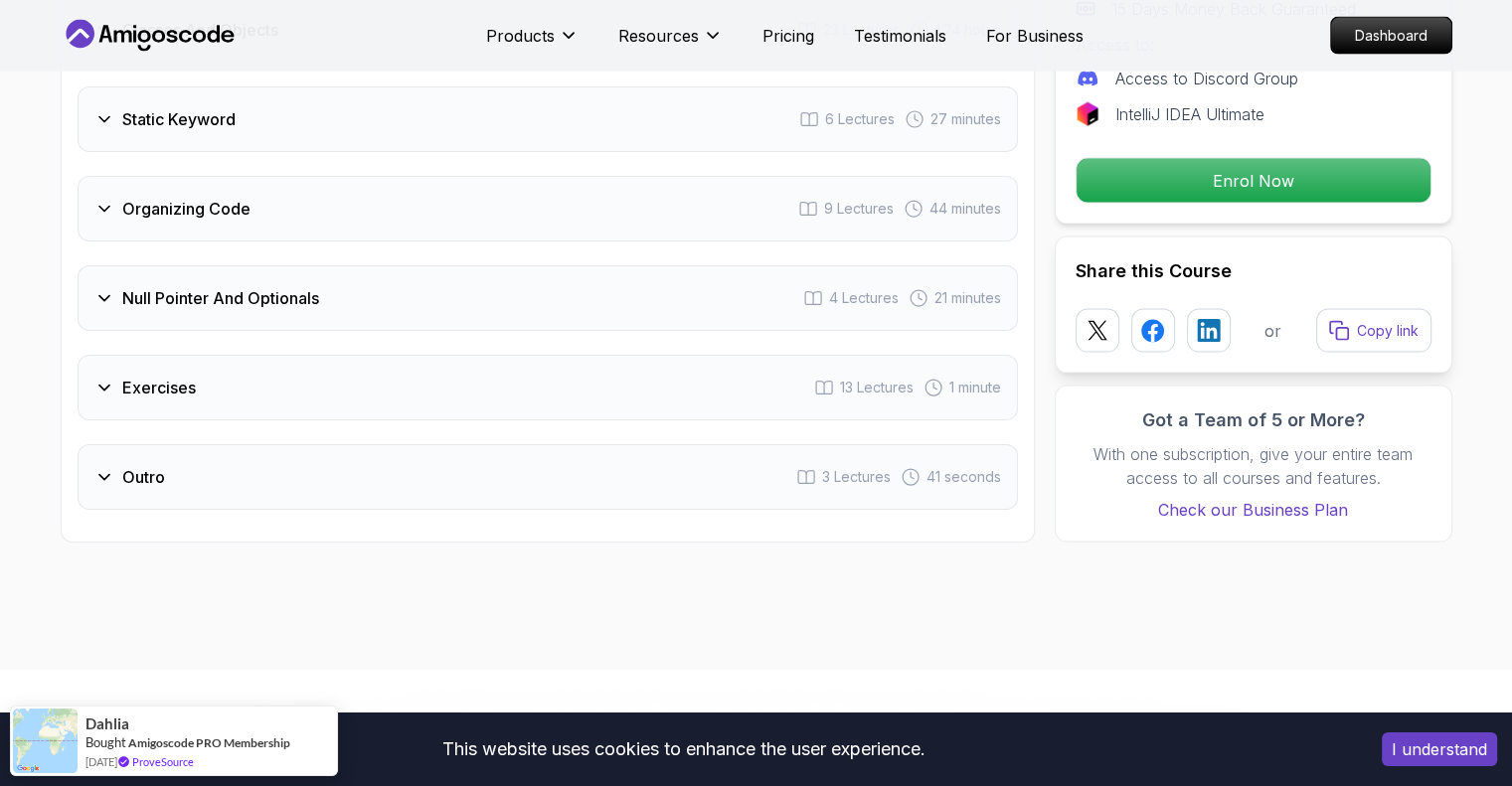 click on "Exercises 13   Lectures     1 minute" at bounding box center (548, 388) 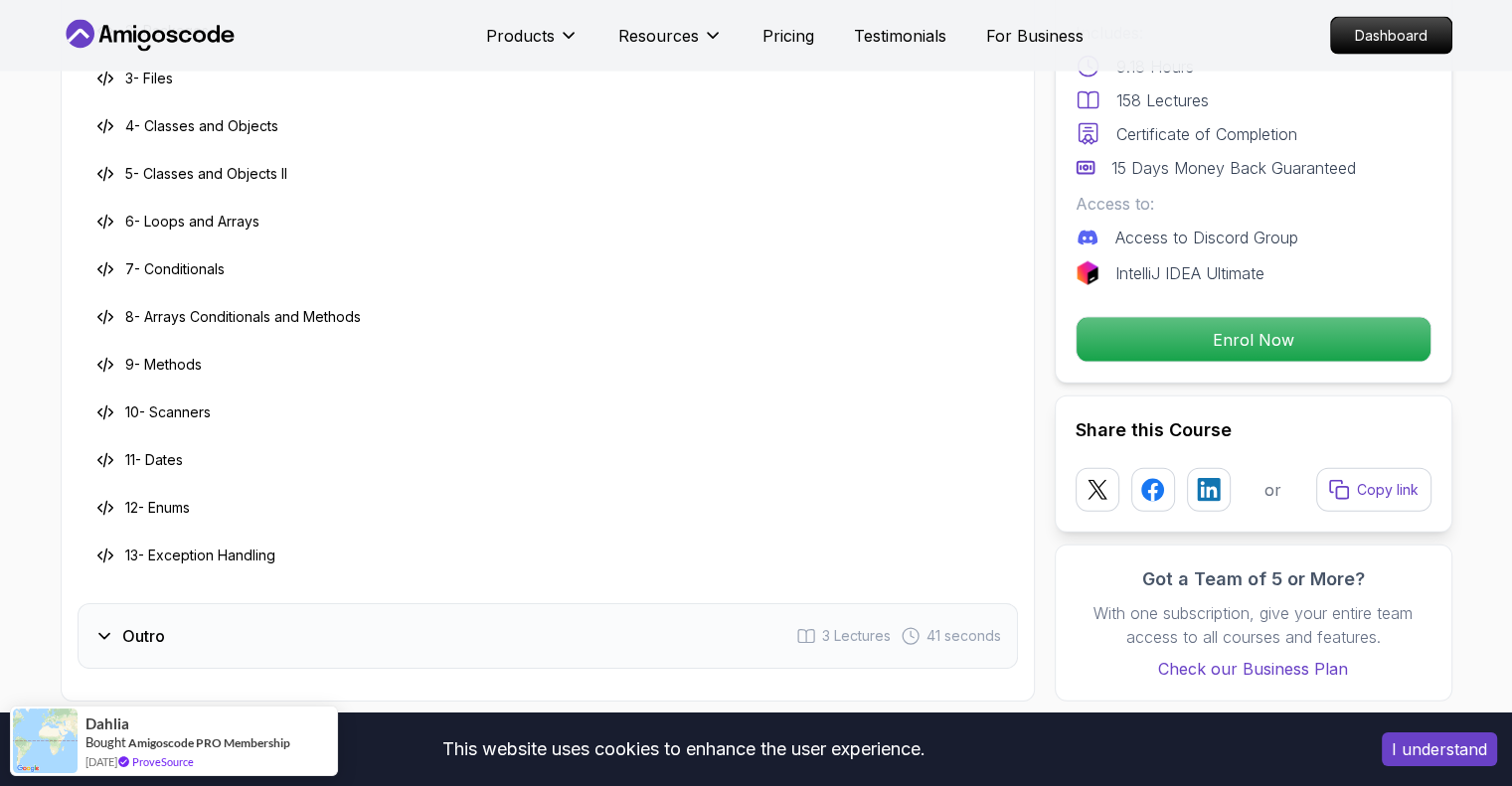scroll, scrollTop: 4384, scrollLeft: 0, axis: vertical 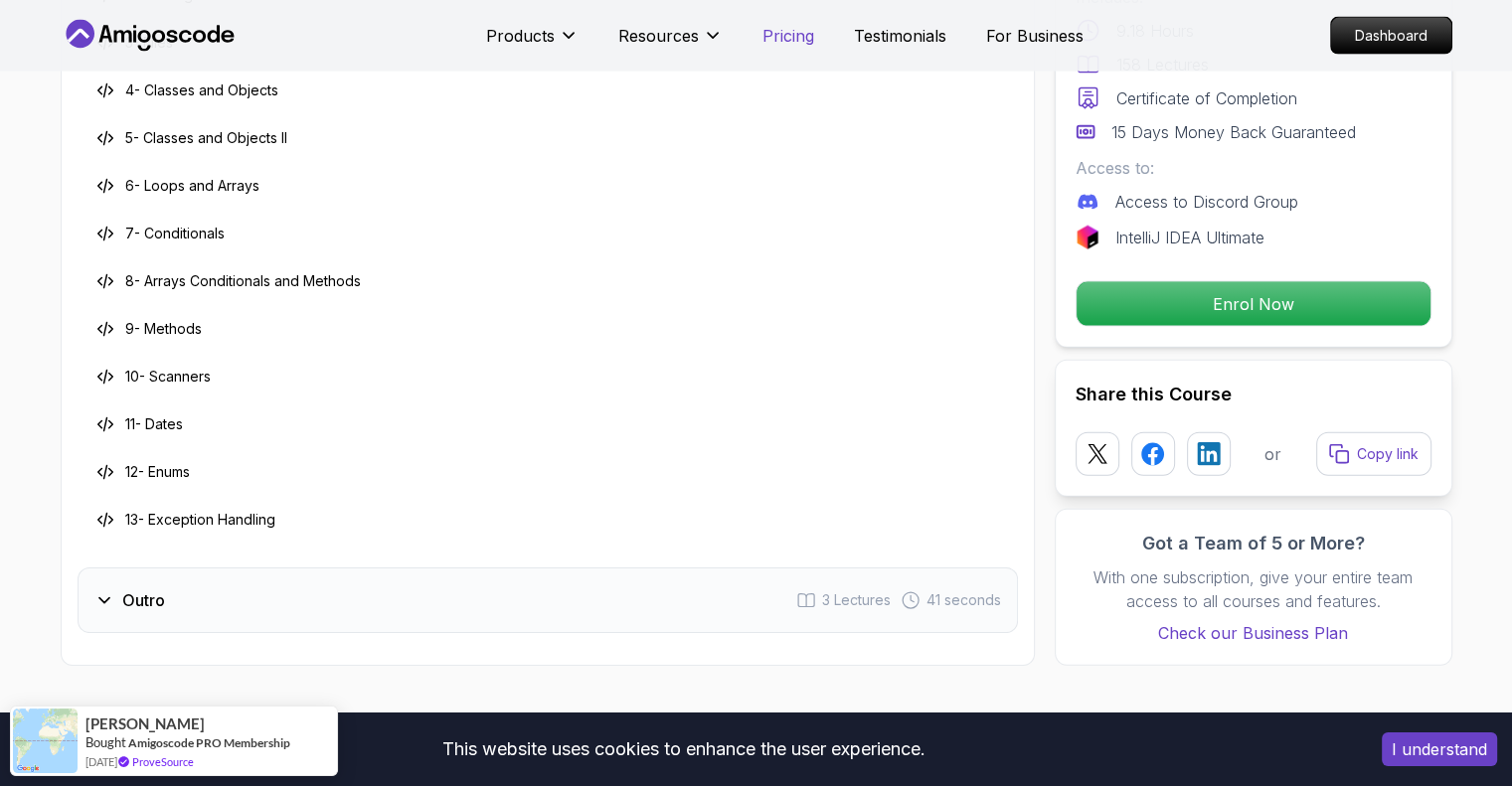 click on "Pricing" at bounding box center (788, 36) 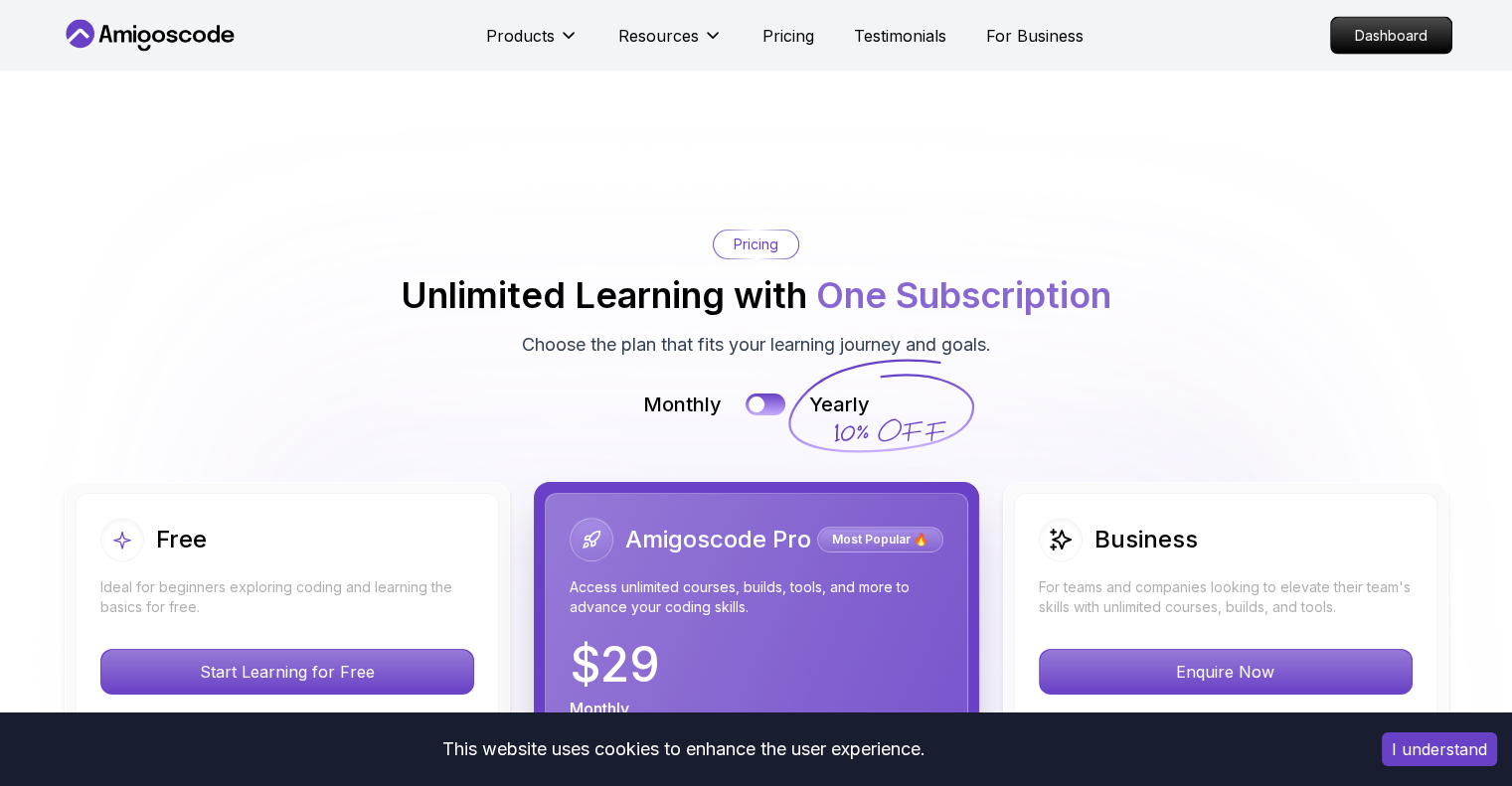scroll, scrollTop: 4548, scrollLeft: 0, axis: vertical 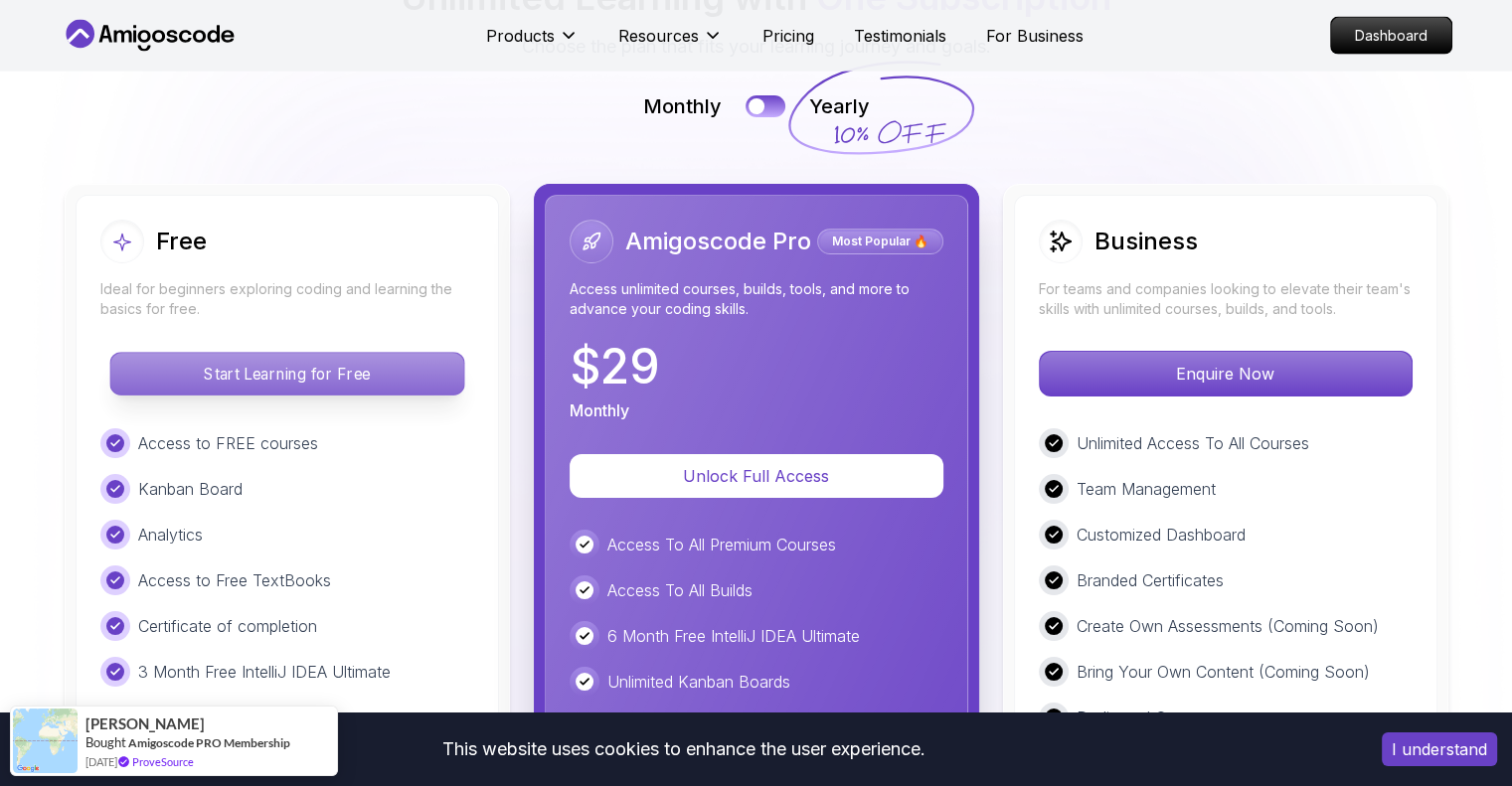 click on "Start Learning for Free" at bounding box center [286, 374] 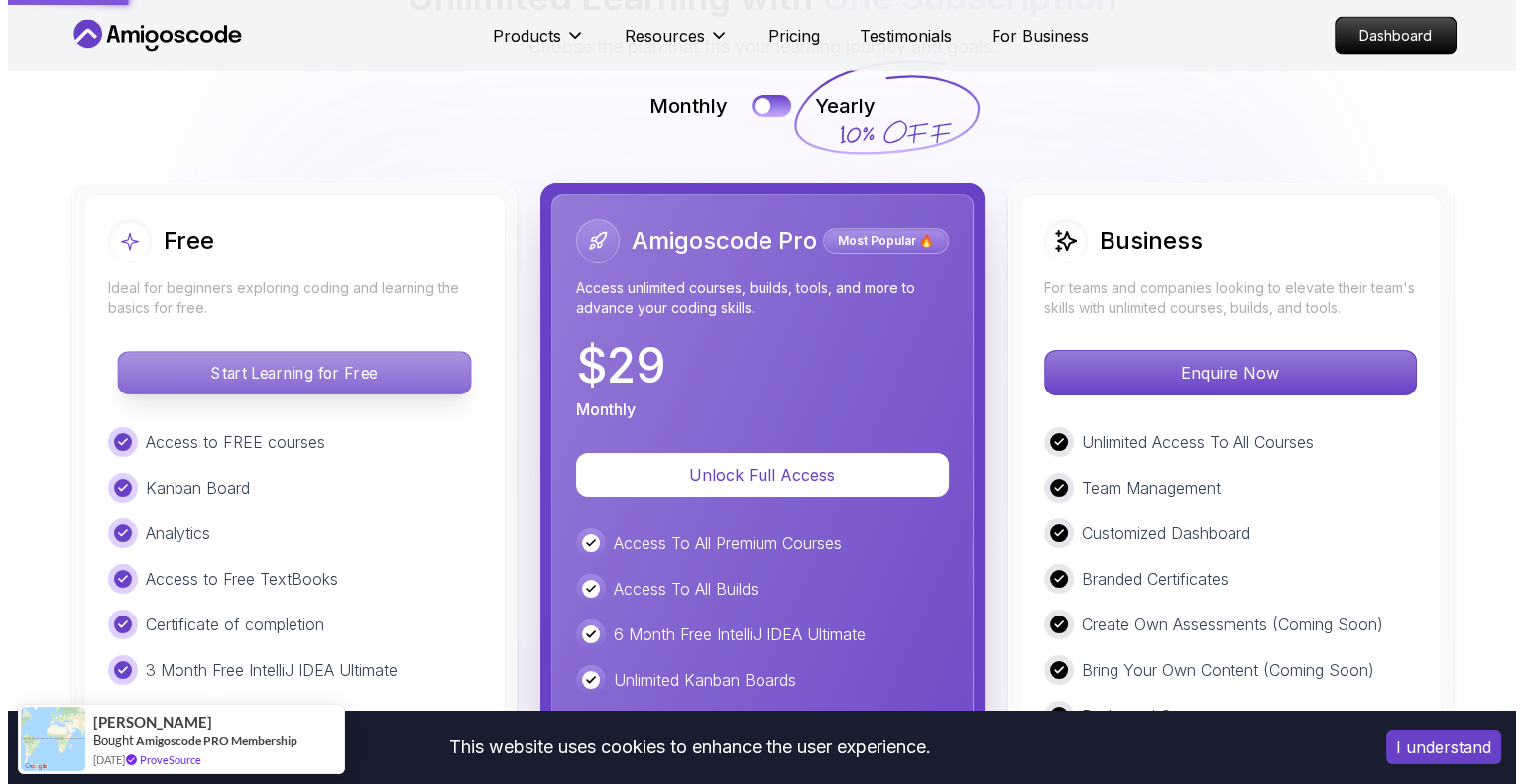 scroll, scrollTop: 0, scrollLeft: 0, axis: both 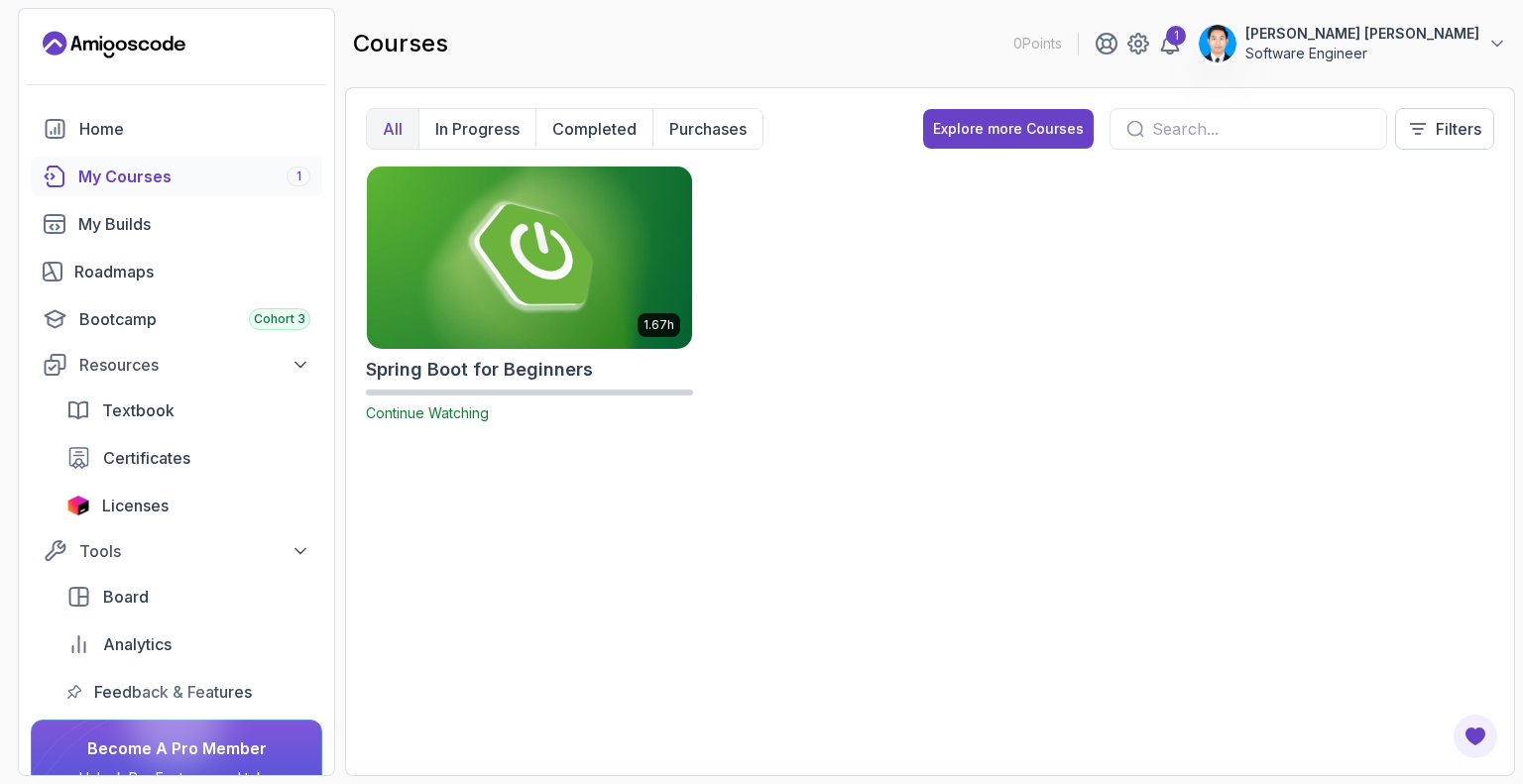 click at bounding box center (529, 257) 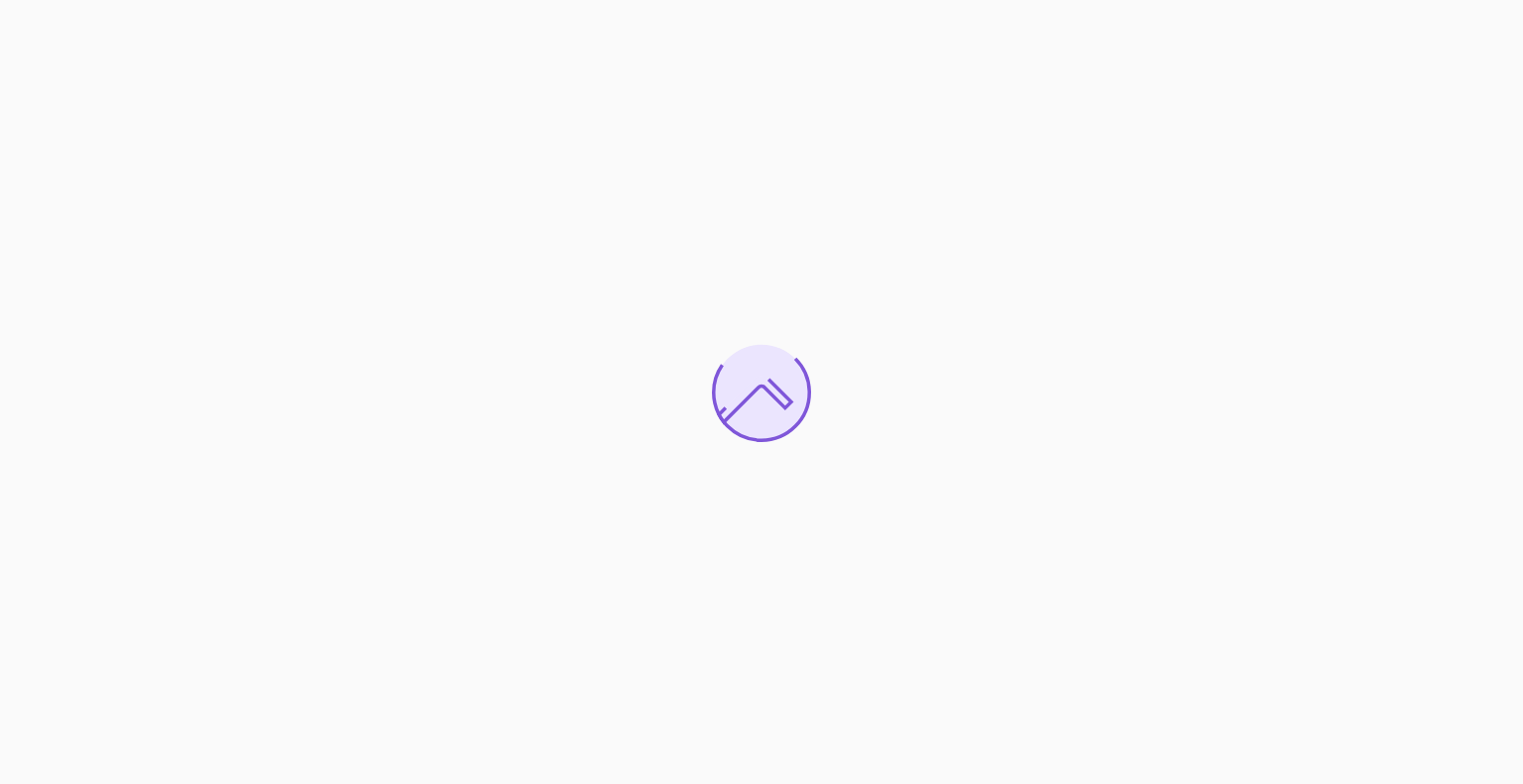scroll, scrollTop: 0, scrollLeft: 0, axis: both 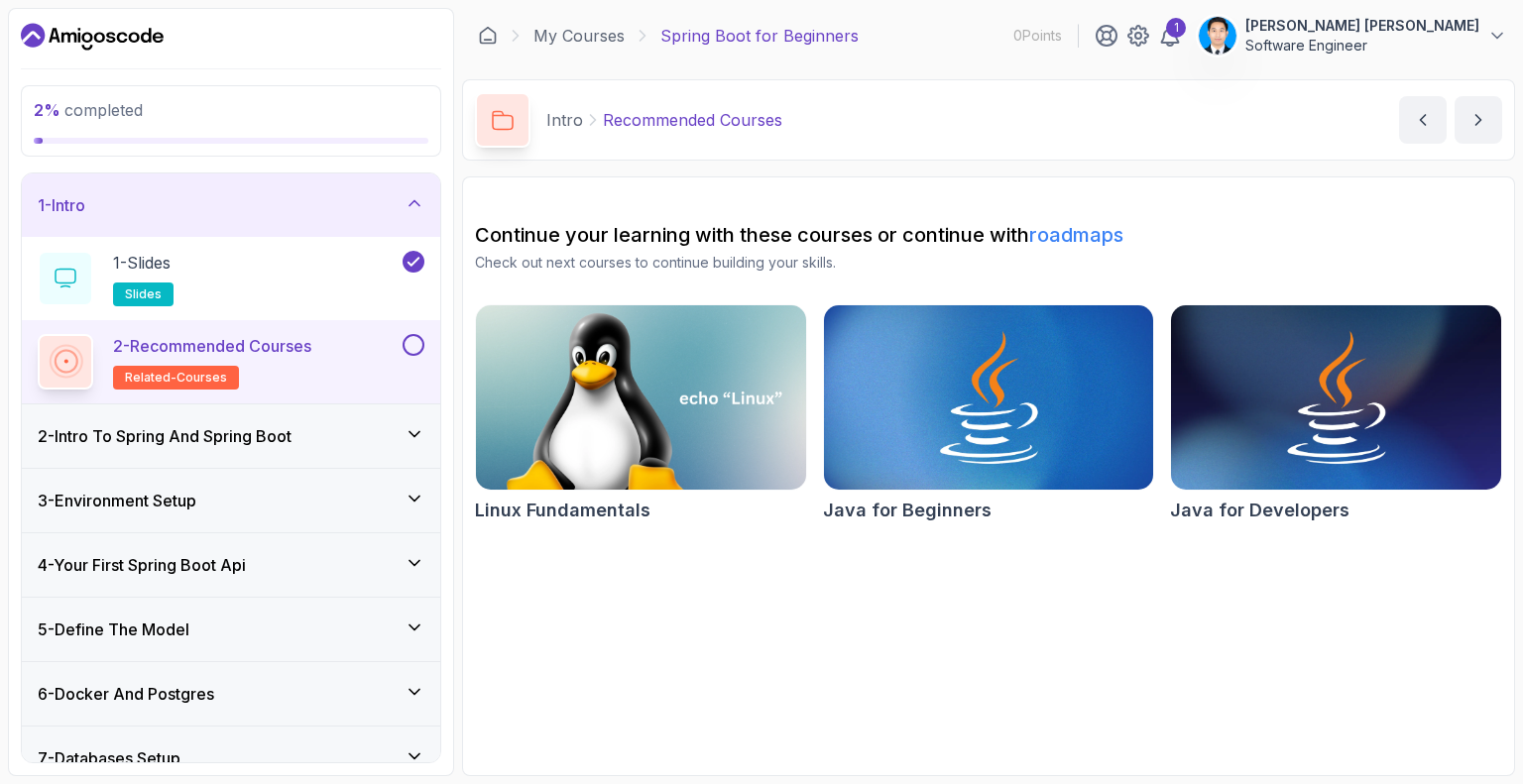click on "2  -  Recommended Courses related-courses" at bounding box center [212, 362] 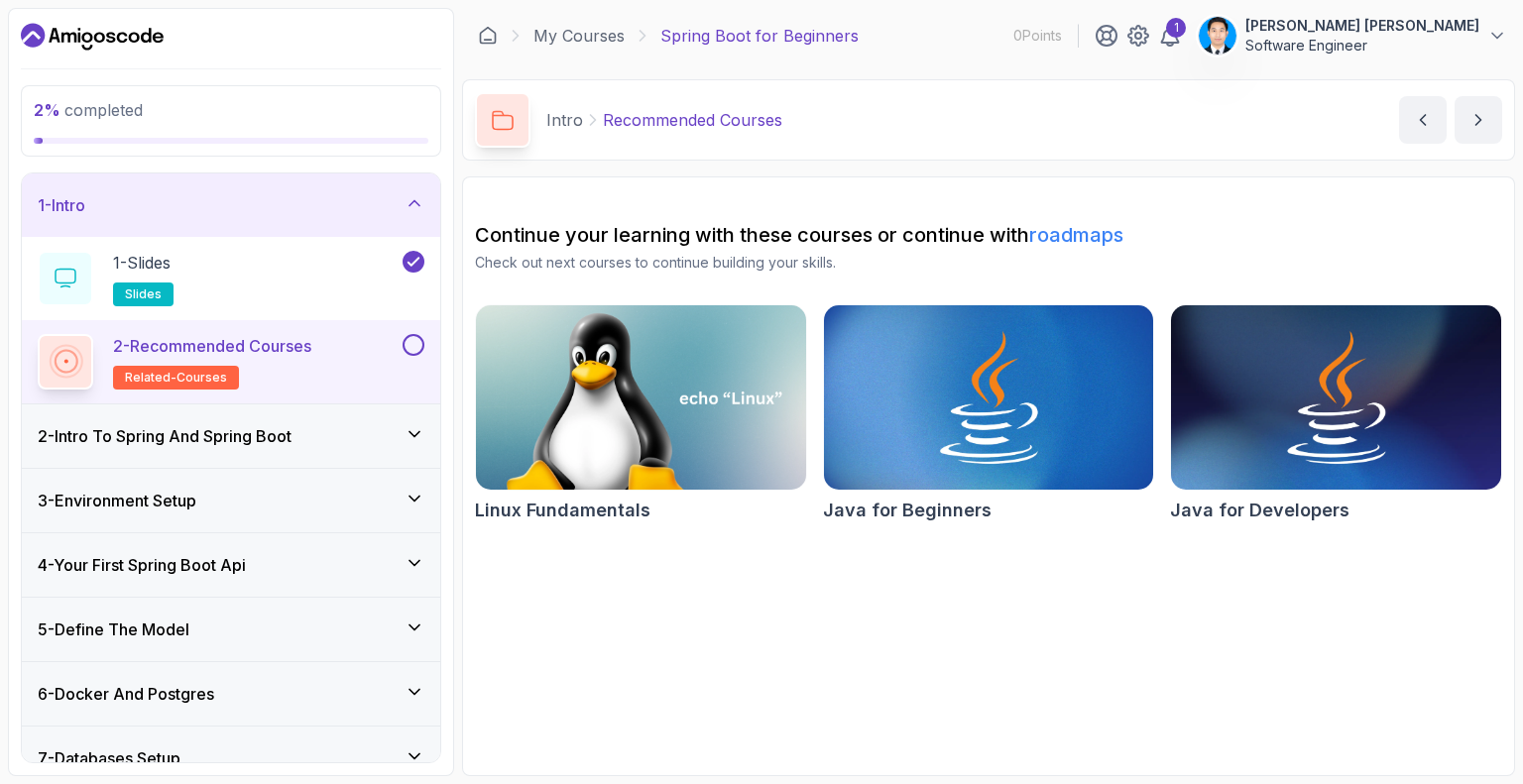 click on "2  -  Intro To Spring And Spring Boot" at bounding box center [165, 436] 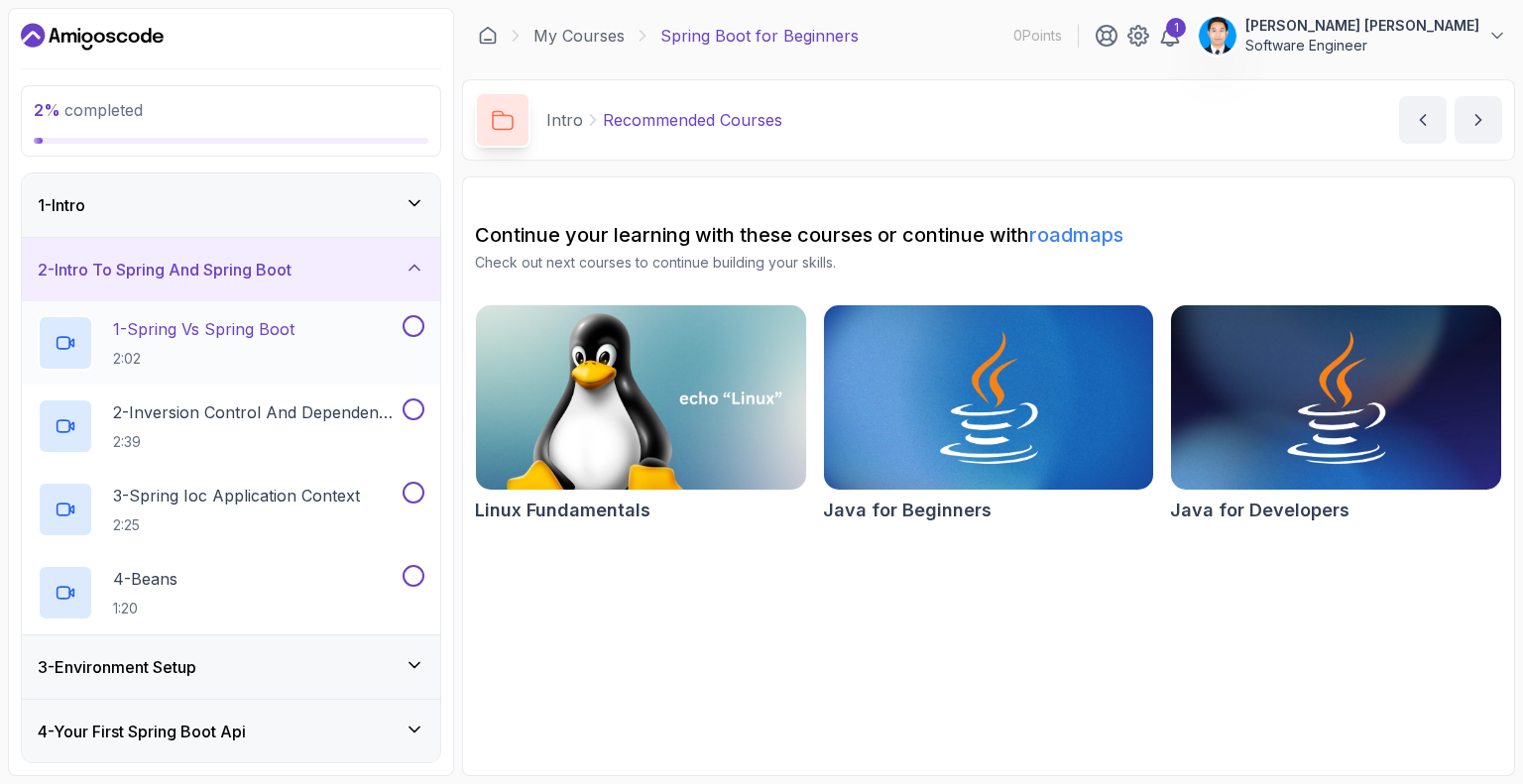 click on "2:02" at bounding box center (203, 359) 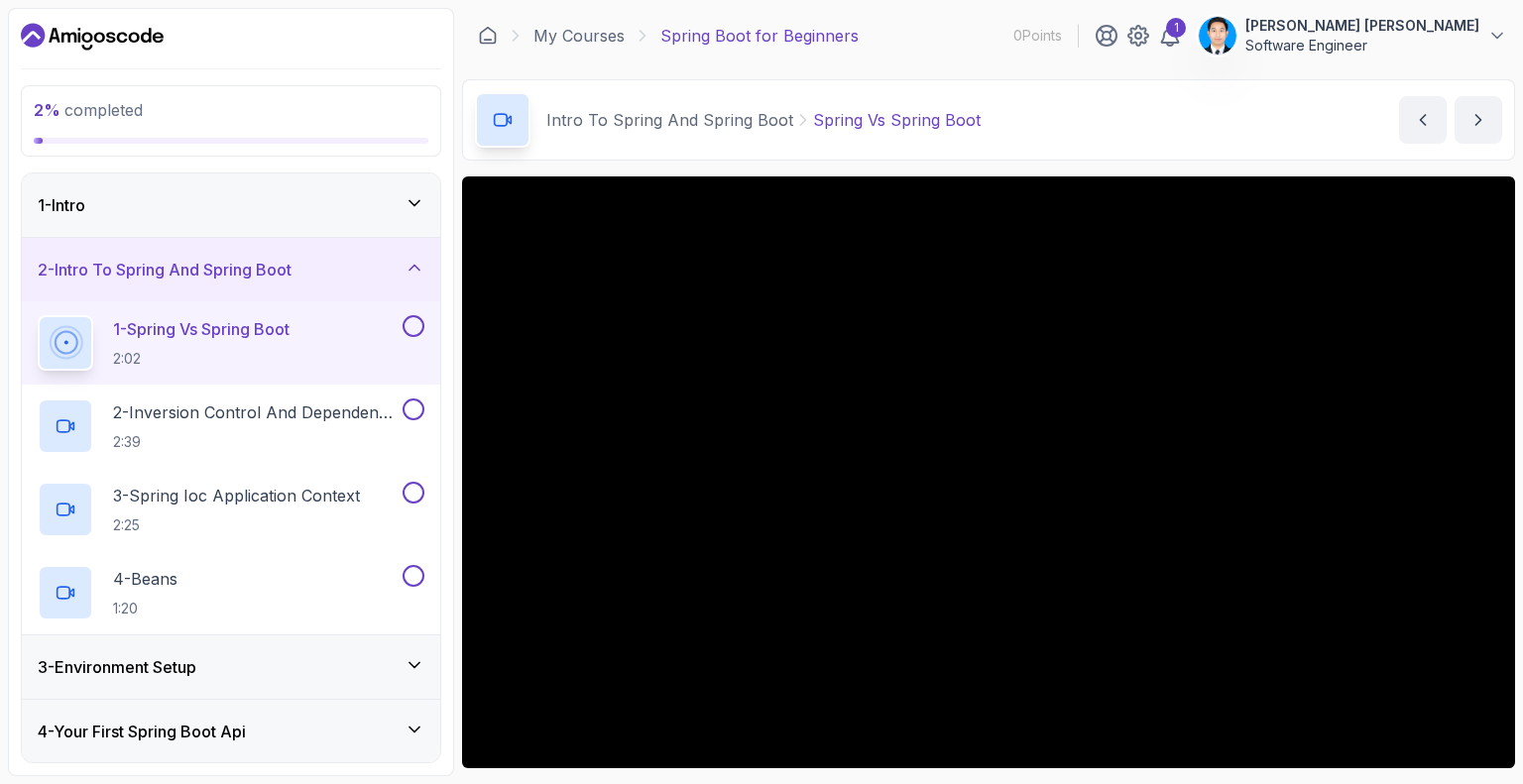 scroll, scrollTop: 129, scrollLeft: 0, axis: vertical 